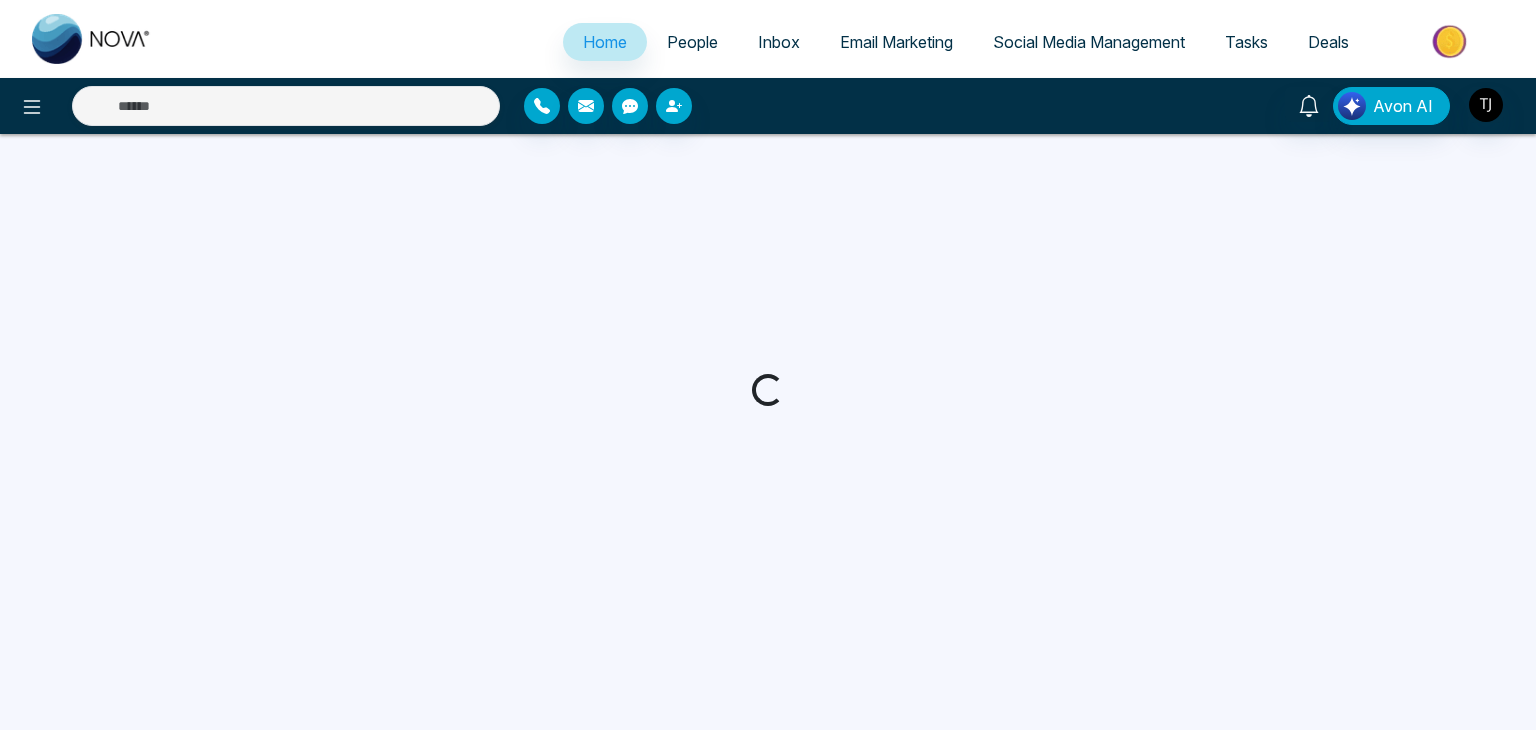 scroll, scrollTop: 0, scrollLeft: 0, axis: both 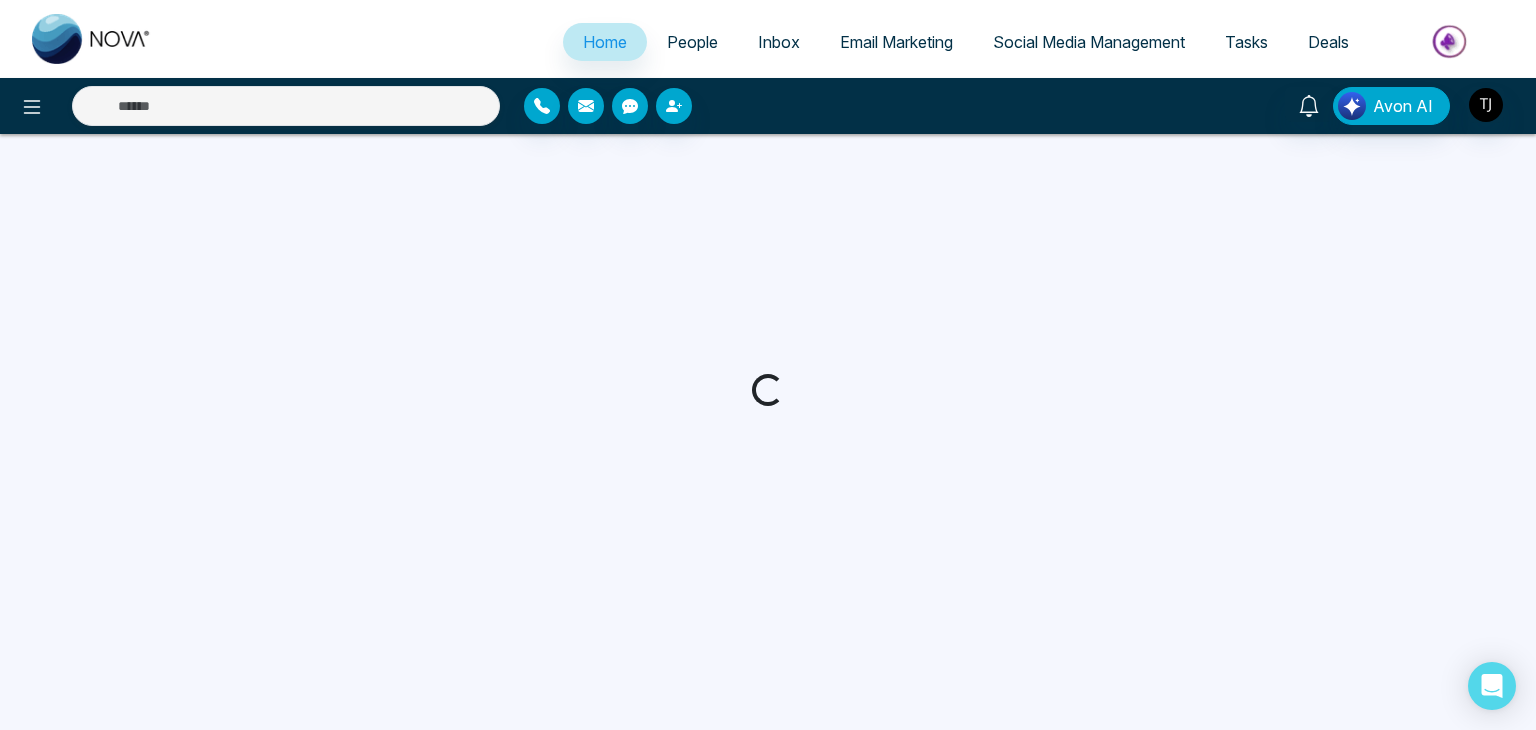 select on "*" 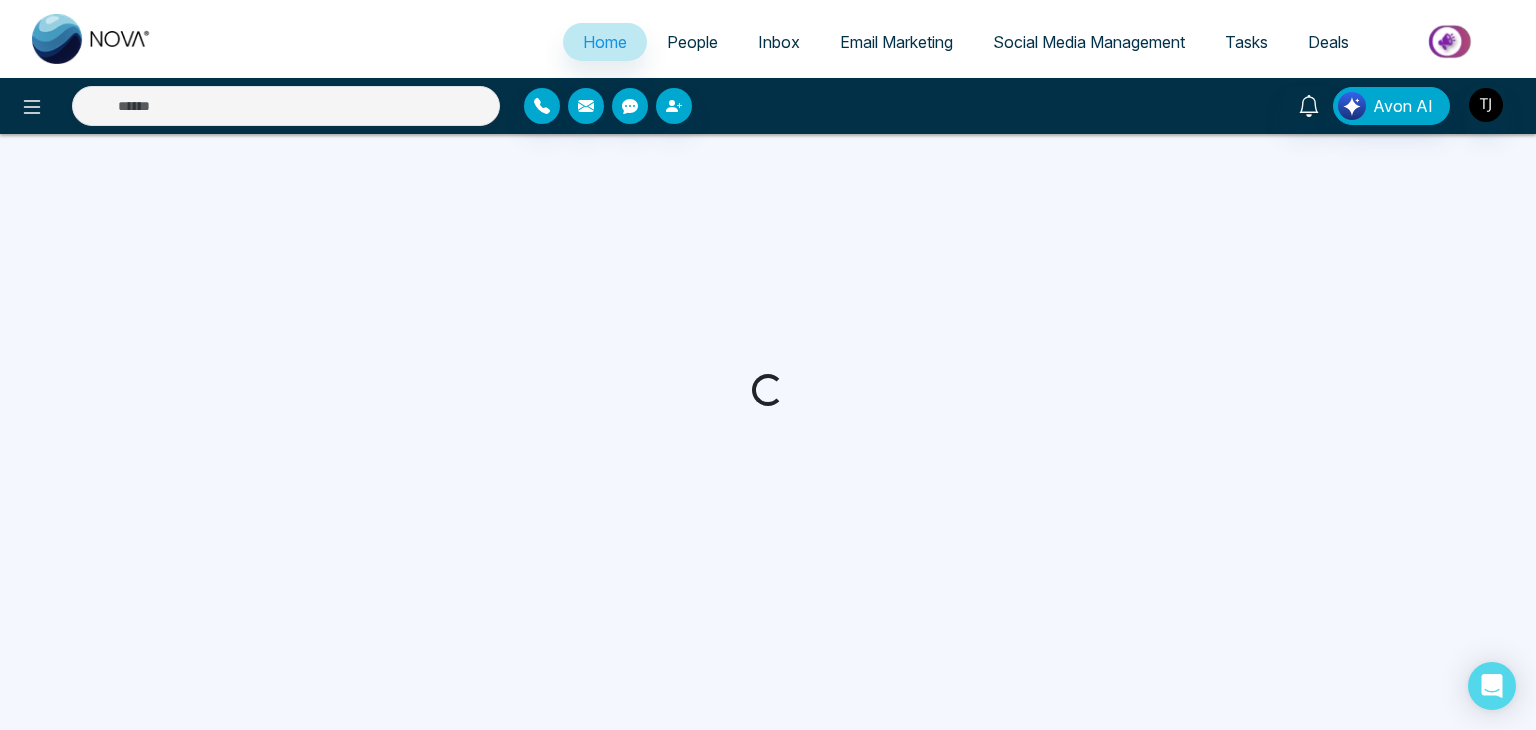 select on "*" 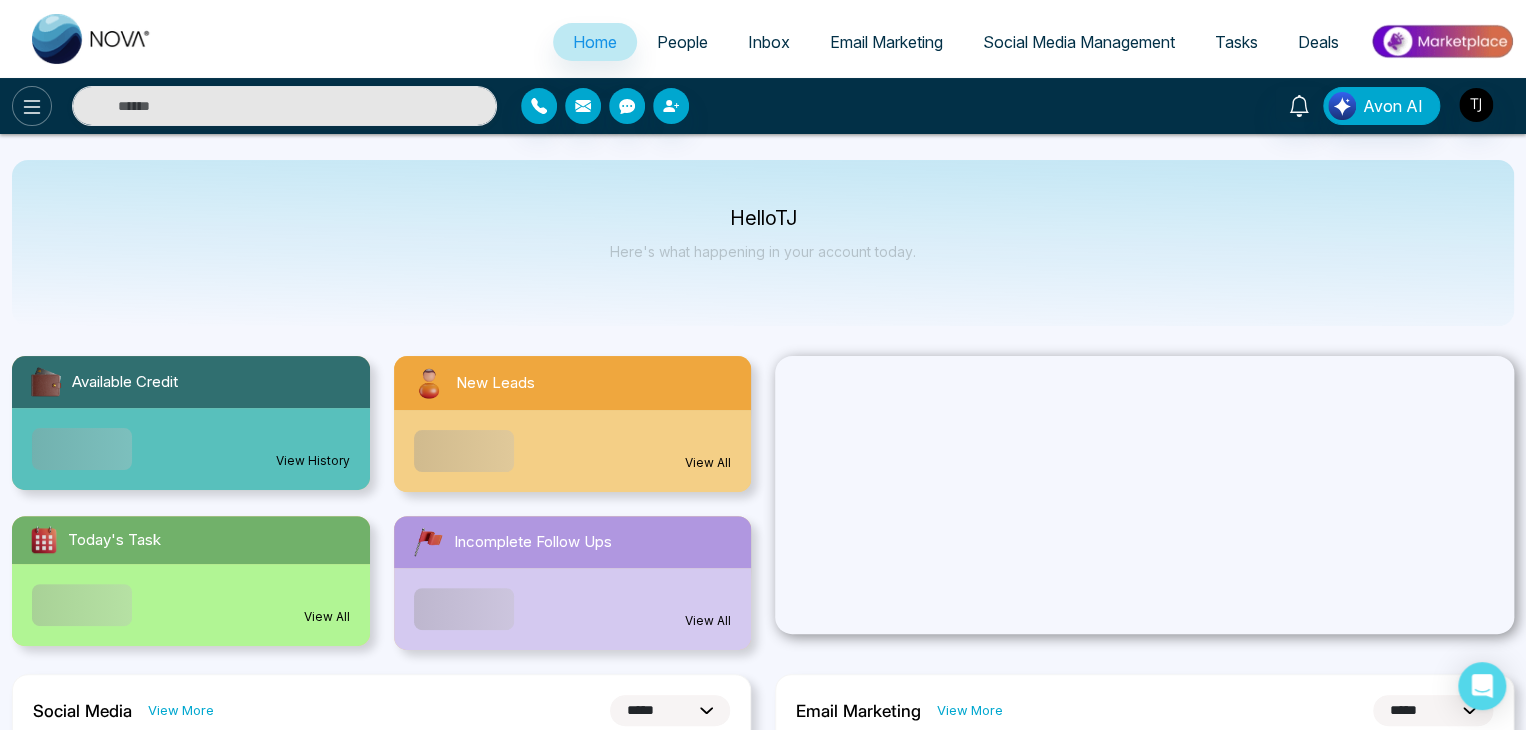 click 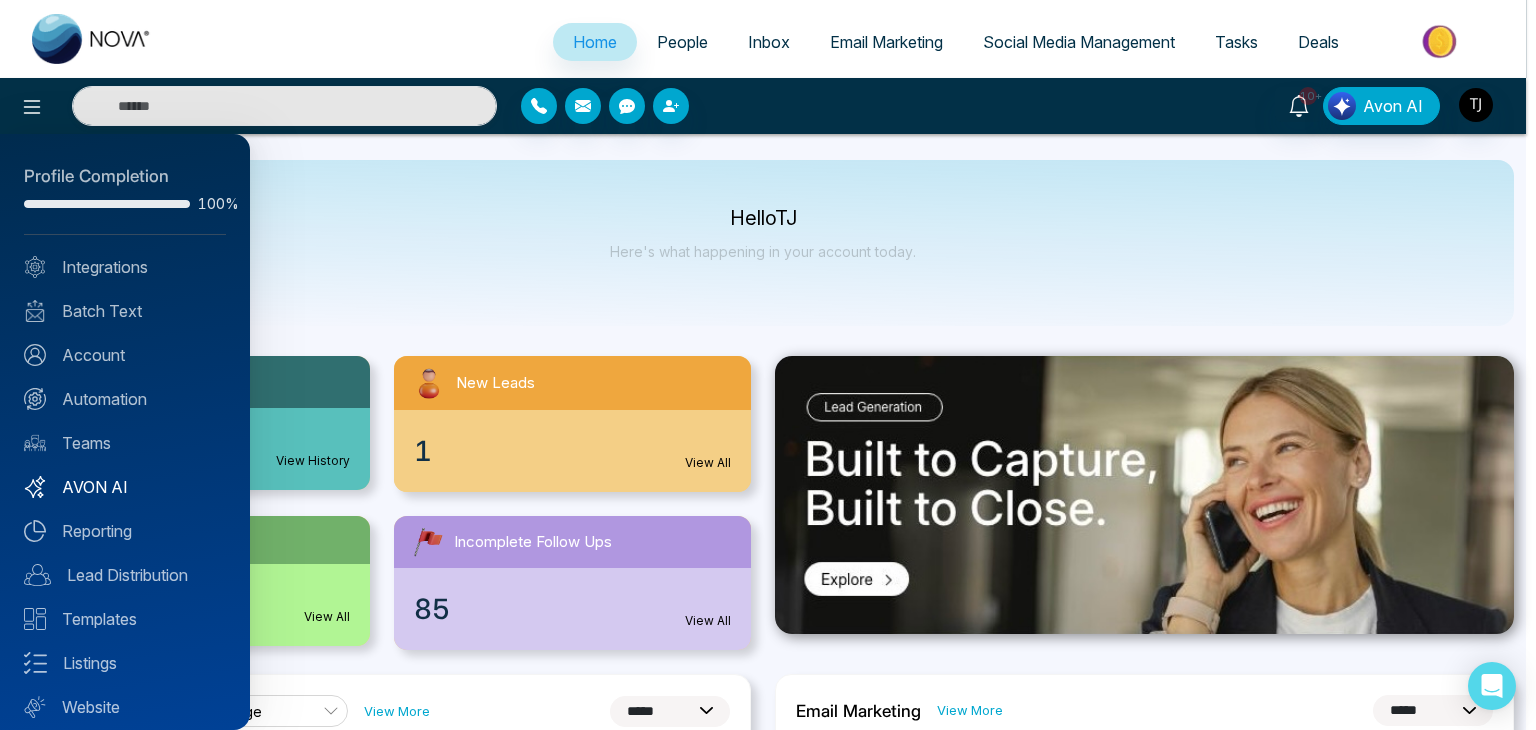 scroll, scrollTop: 56, scrollLeft: 0, axis: vertical 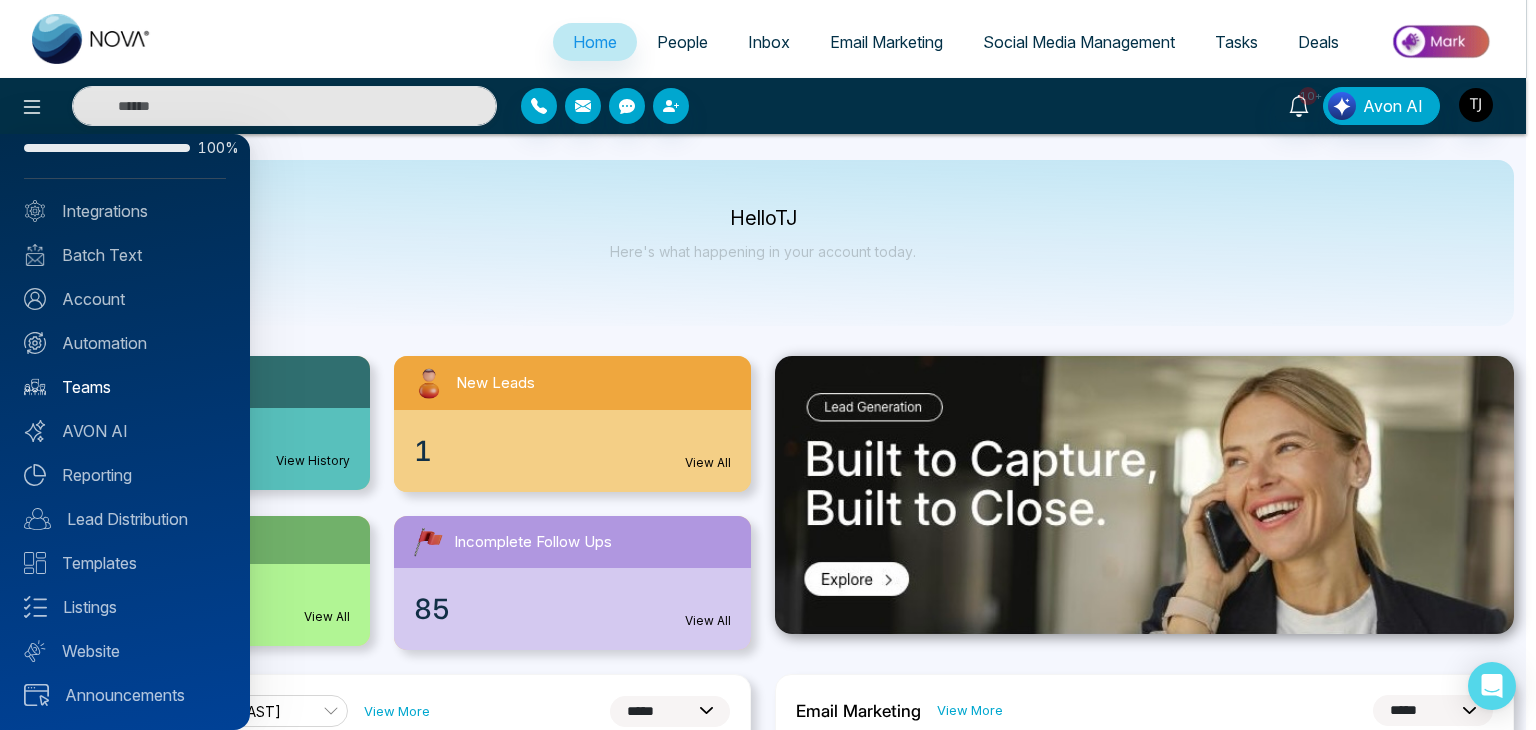 click on "Teams" at bounding box center (125, 387) 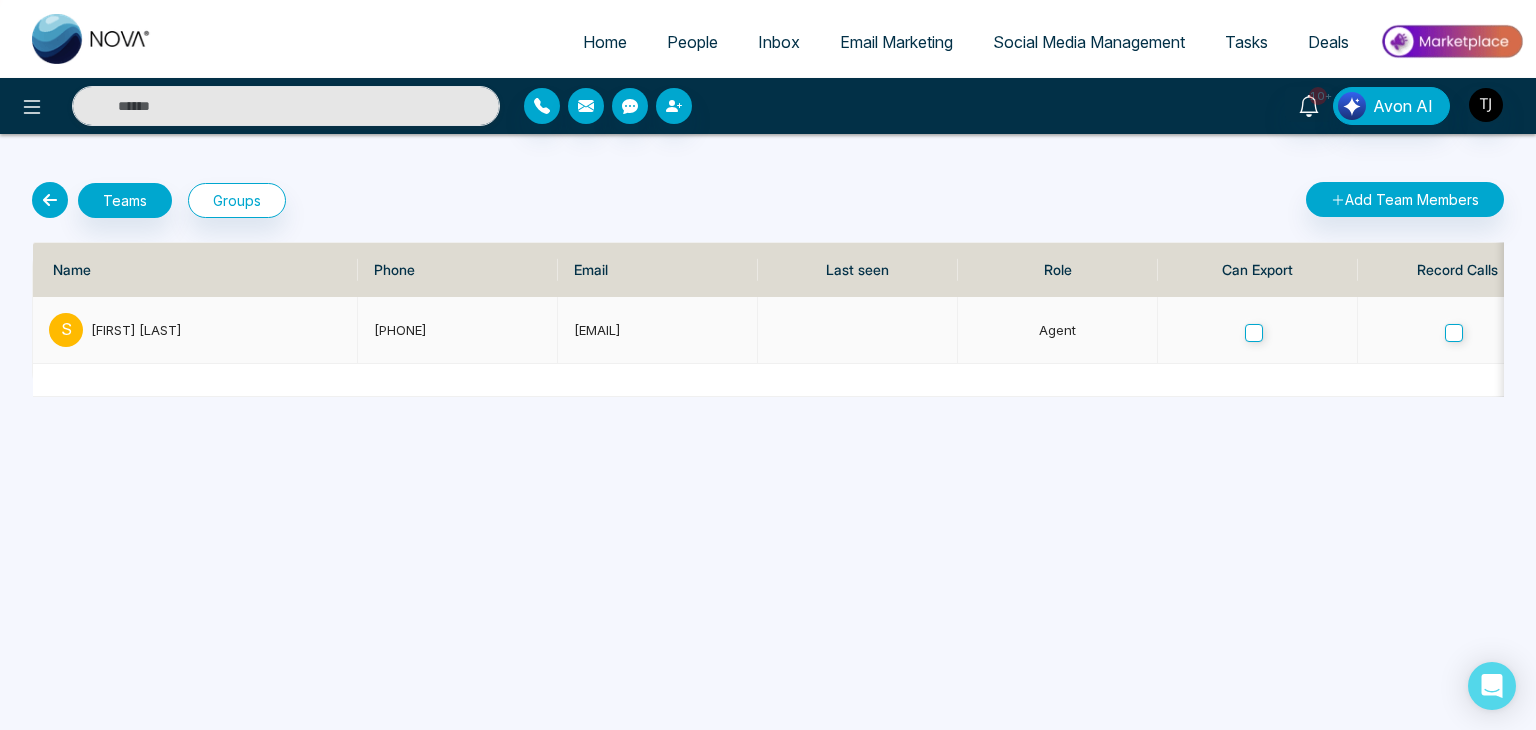 scroll, scrollTop: 0, scrollLeft: 12, axis: horizontal 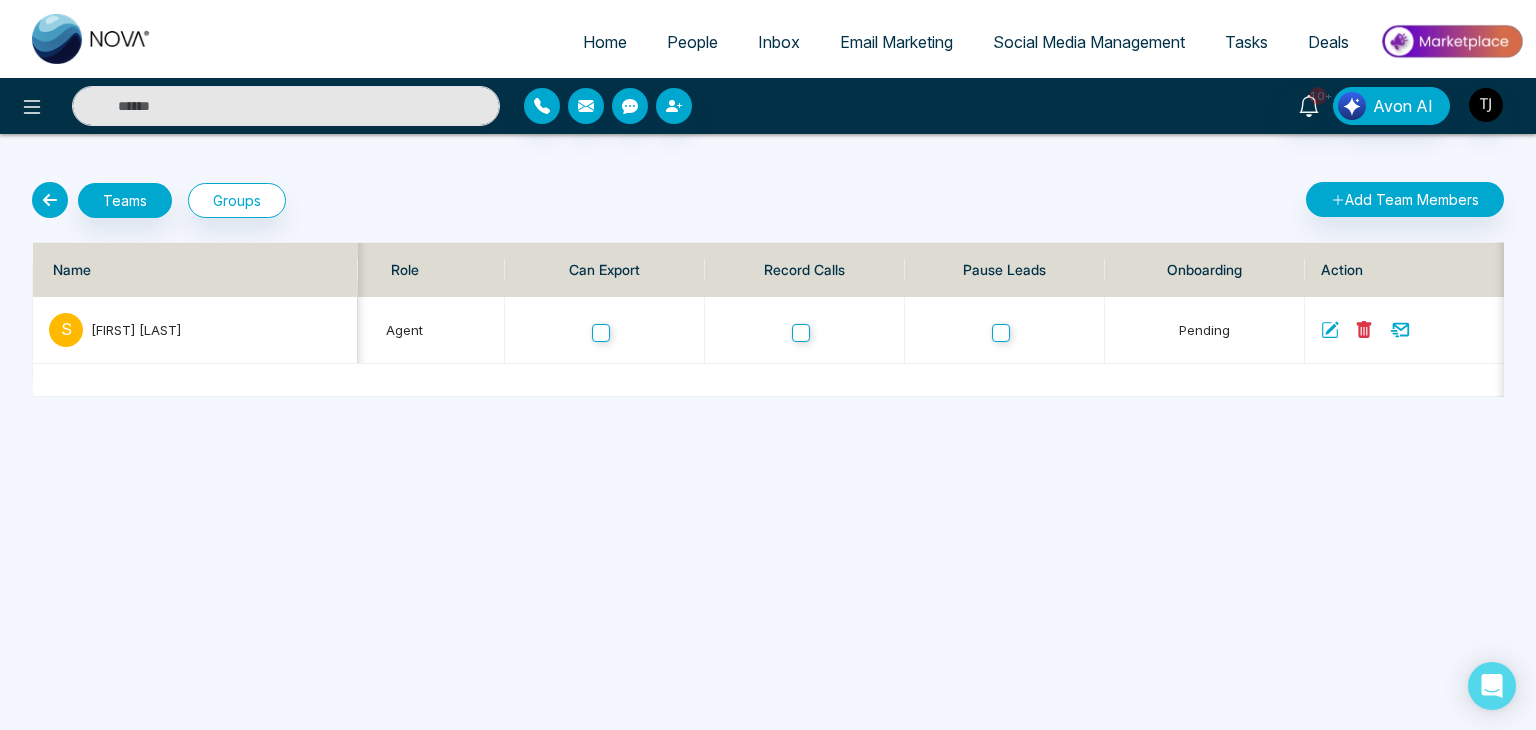 click on "Home" at bounding box center (605, 42) 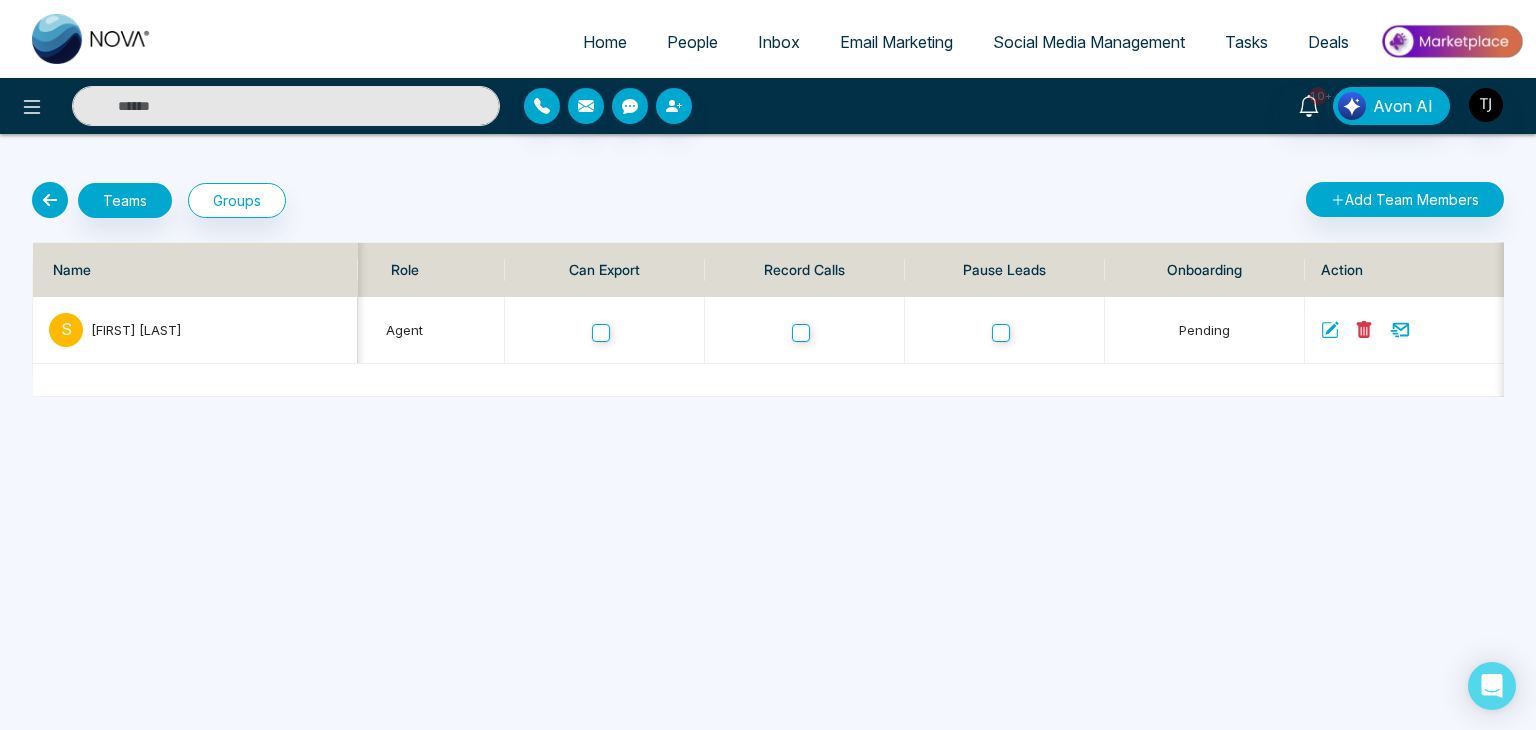 select on "*" 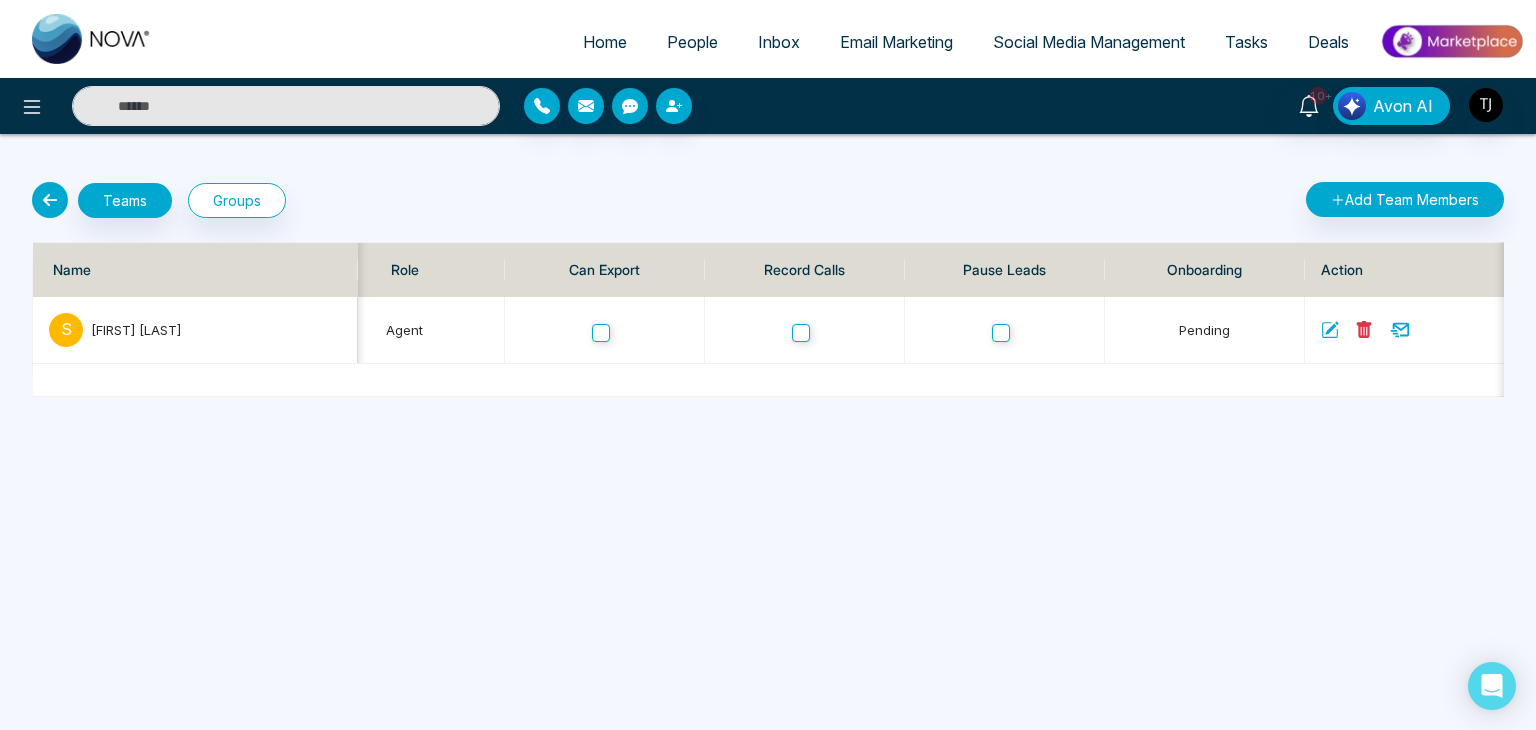 select on "*" 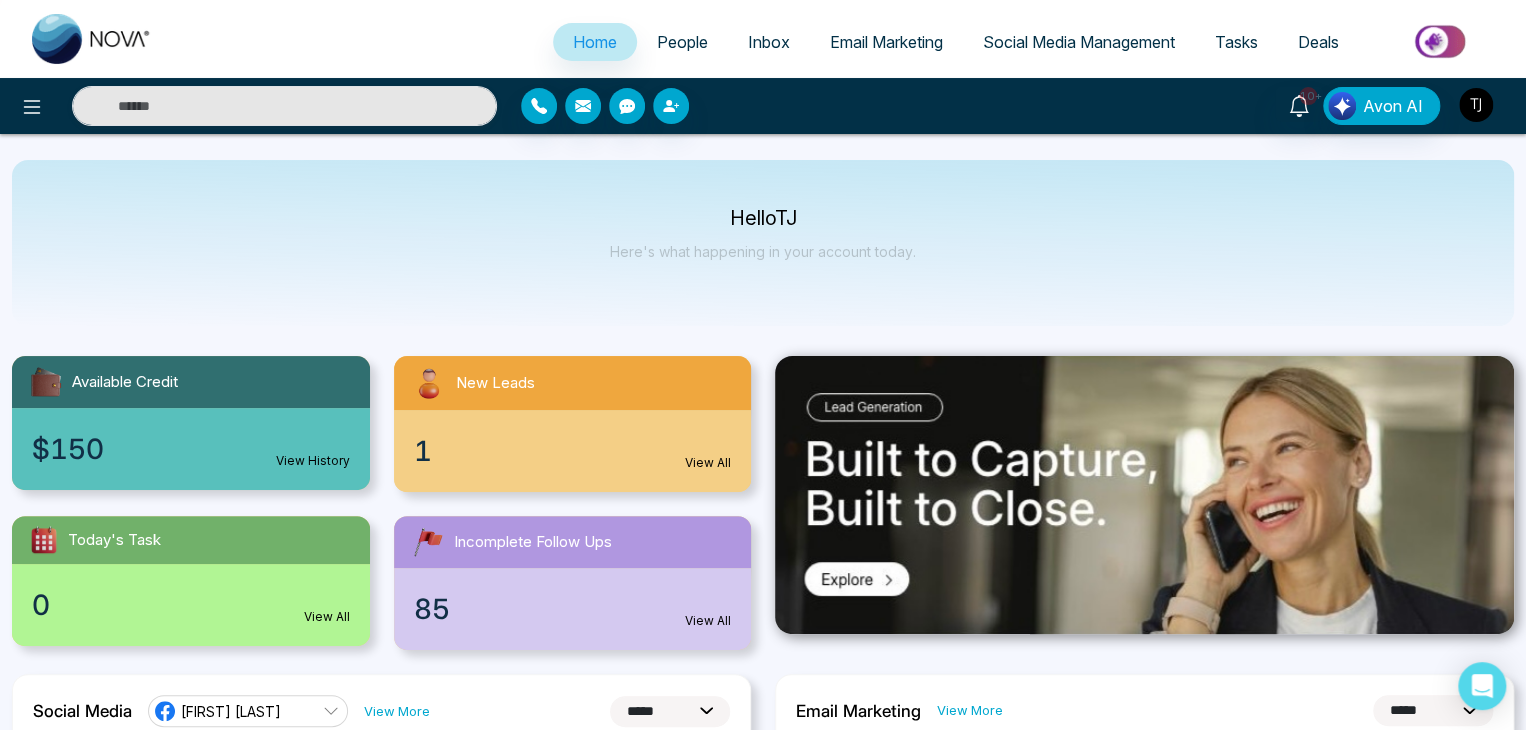 click at bounding box center [1476, 105] 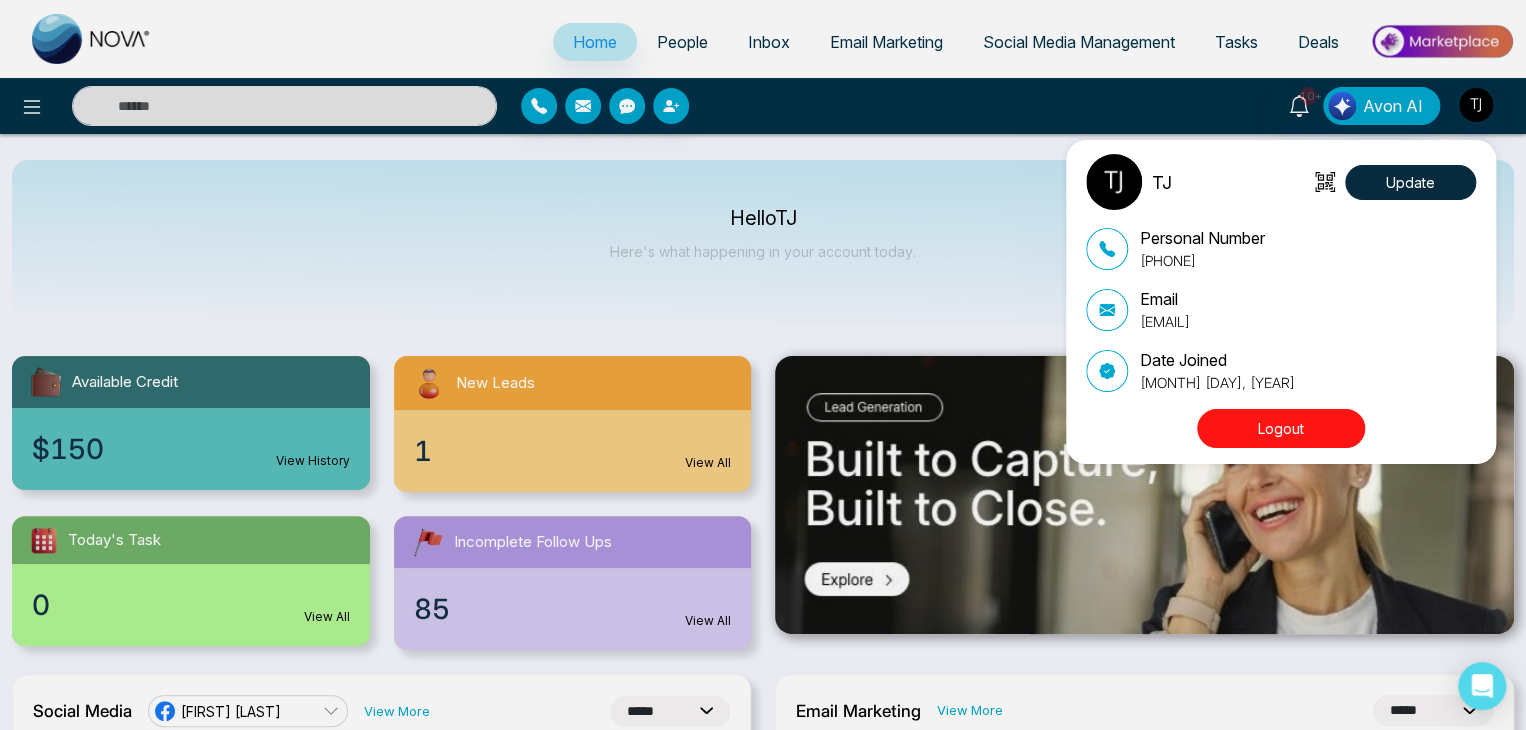 click on "TJ Update Personal Number [PHONE] Email [EMAIL] Date Joined [MONTH] [DAY], [YEAR] Logout" at bounding box center [763, 365] 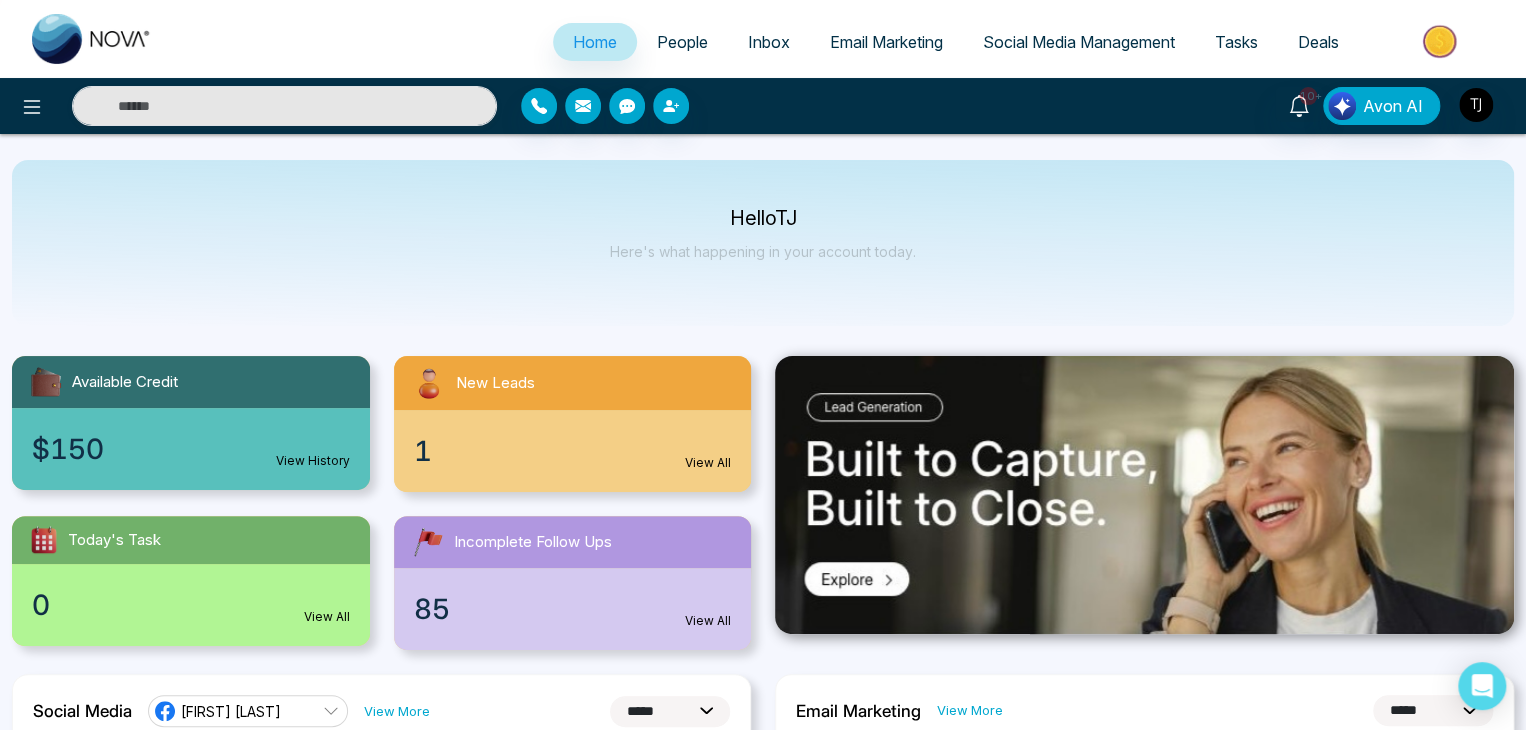 click on "People" at bounding box center (682, 42) 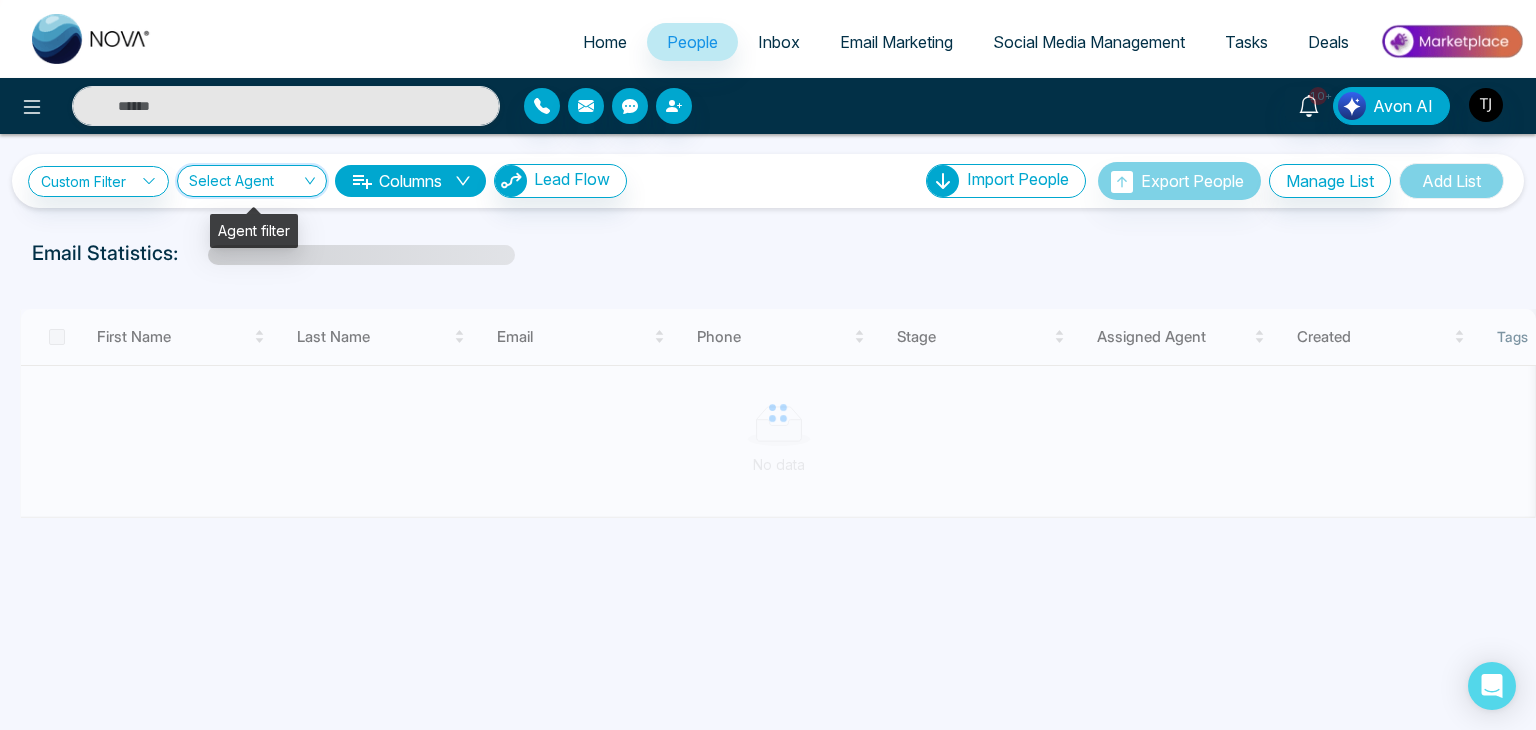 click at bounding box center [245, 185] 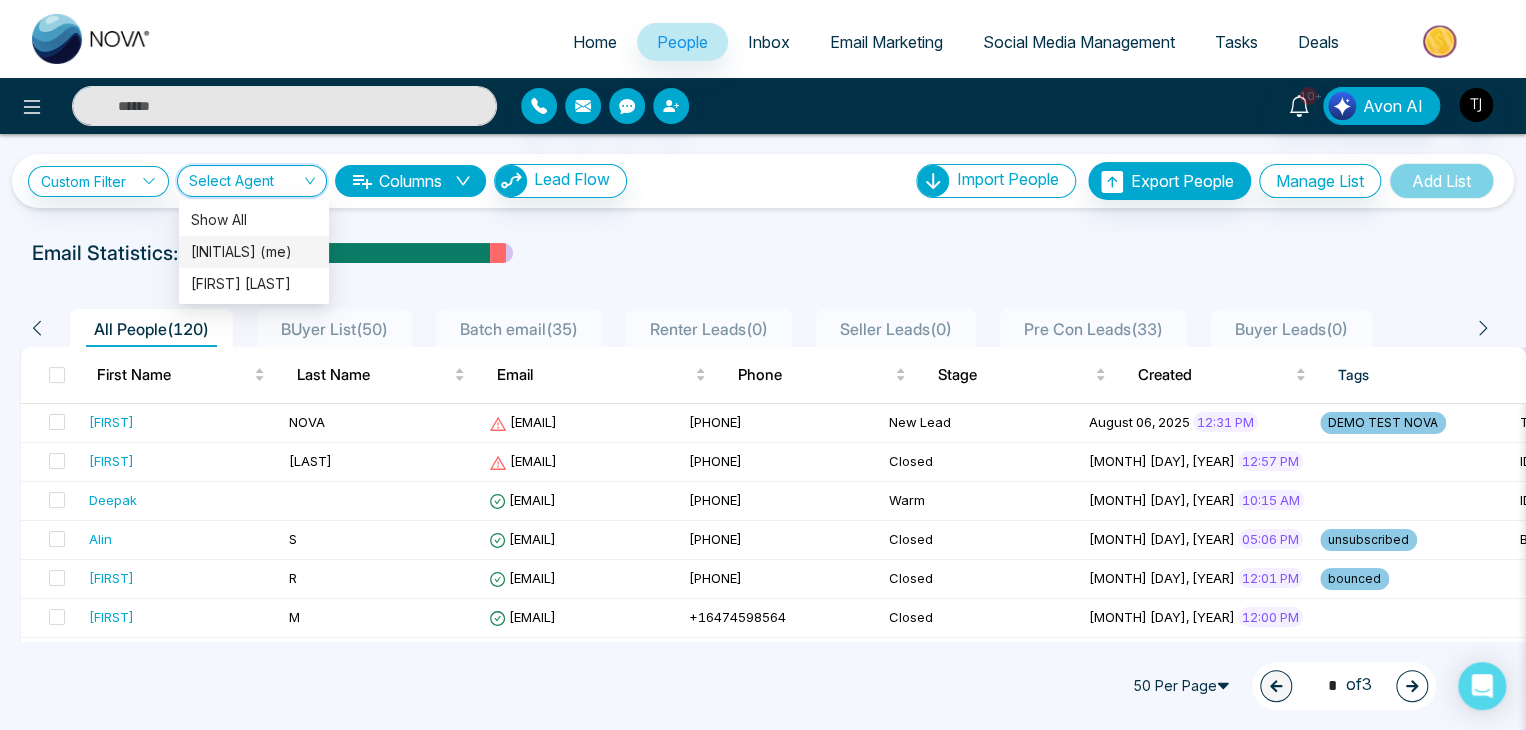 click on "Email Statistics:" at bounding box center (763, 253) 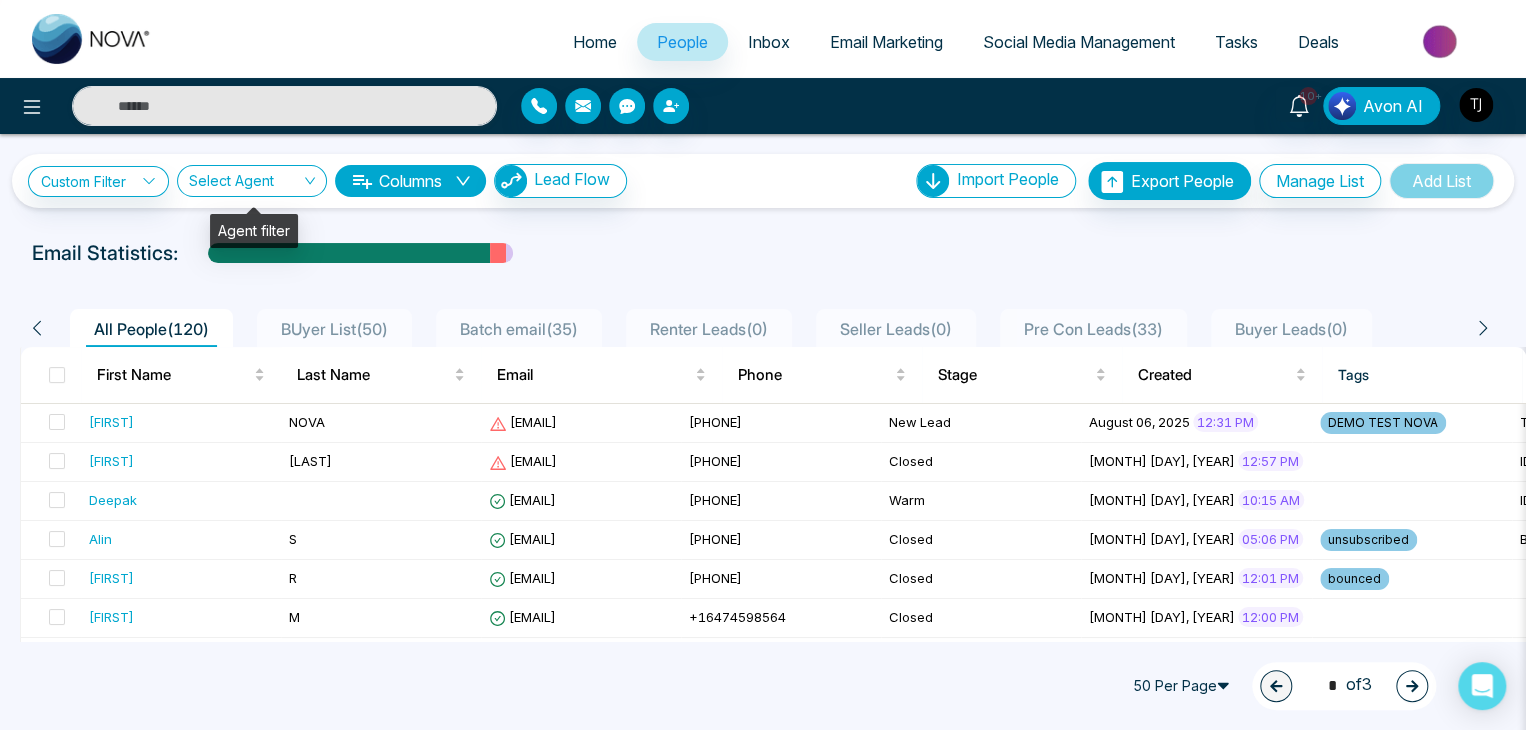 click at bounding box center [245, 185] 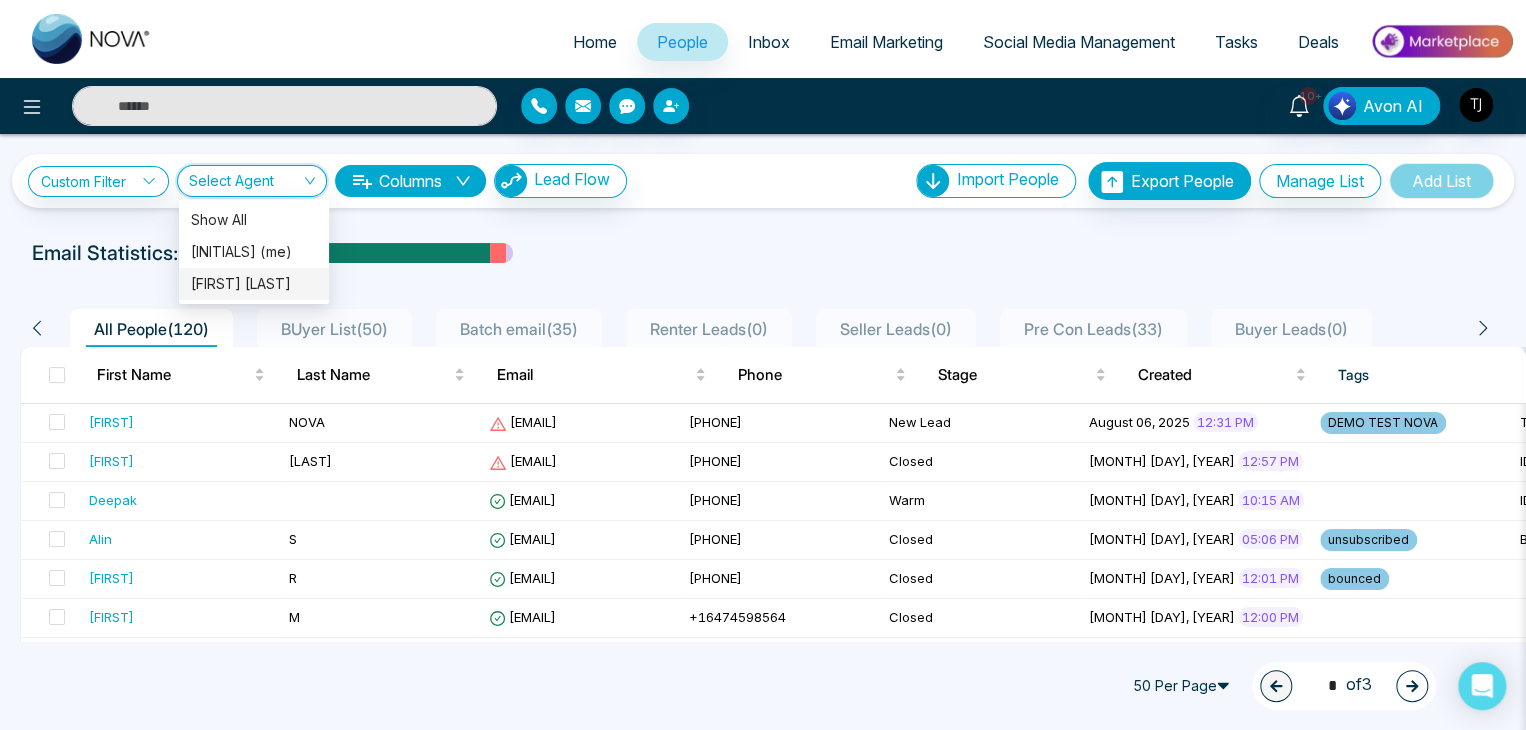 click on "[FIRST] [LAST]" at bounding box center [254, 284] 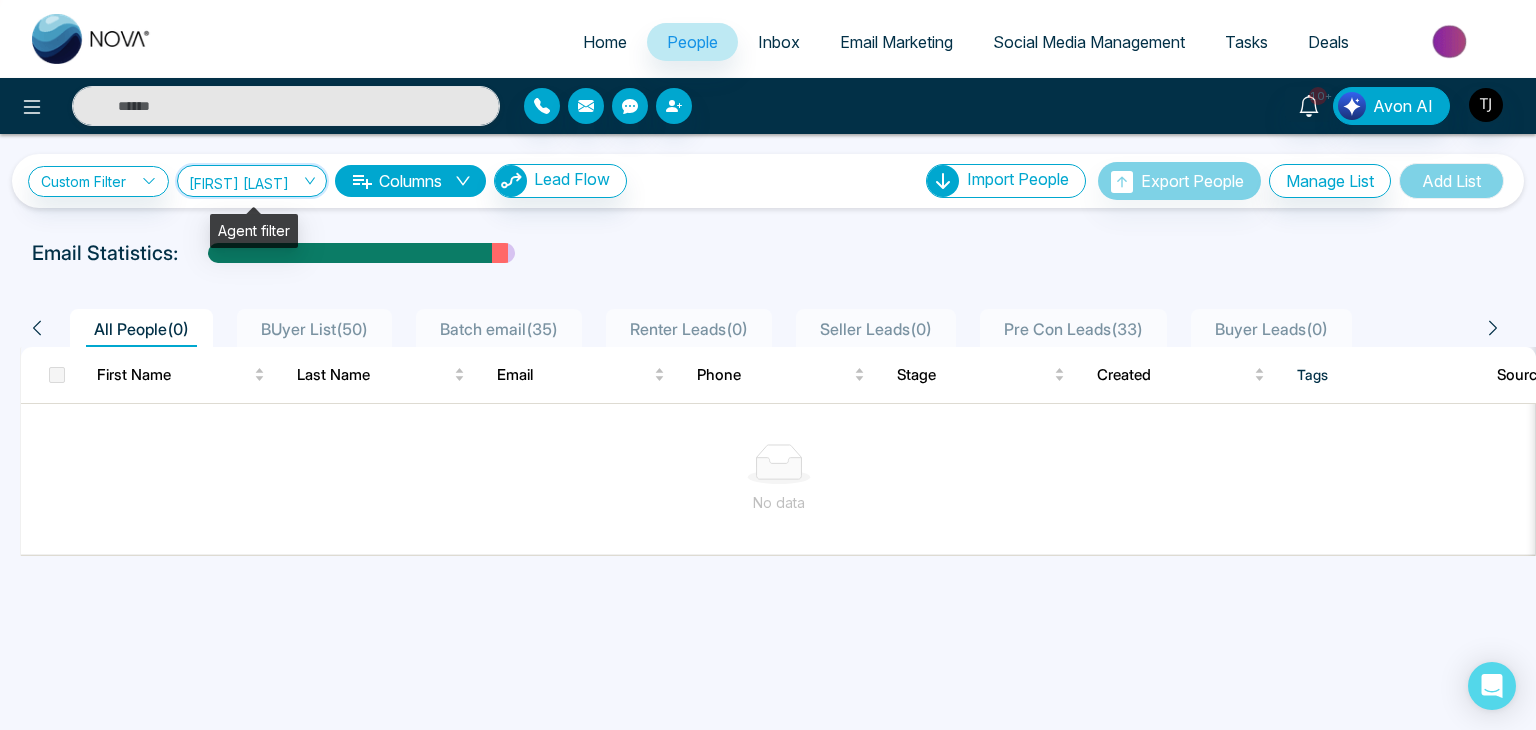 click on "[FIRST] [LAST]" at bounding box center [252, 180] 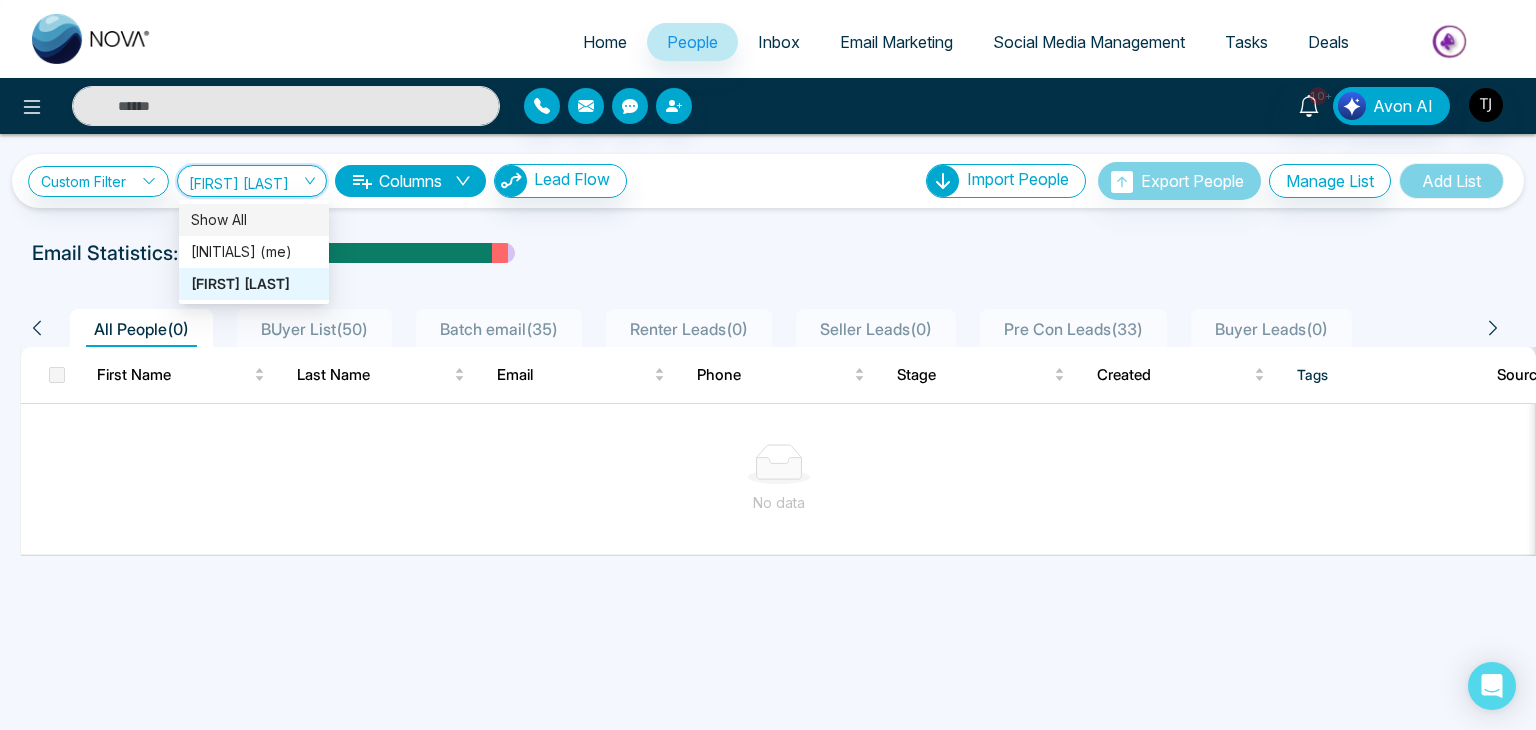 click on "Show All" at bounding box center (254, 220) 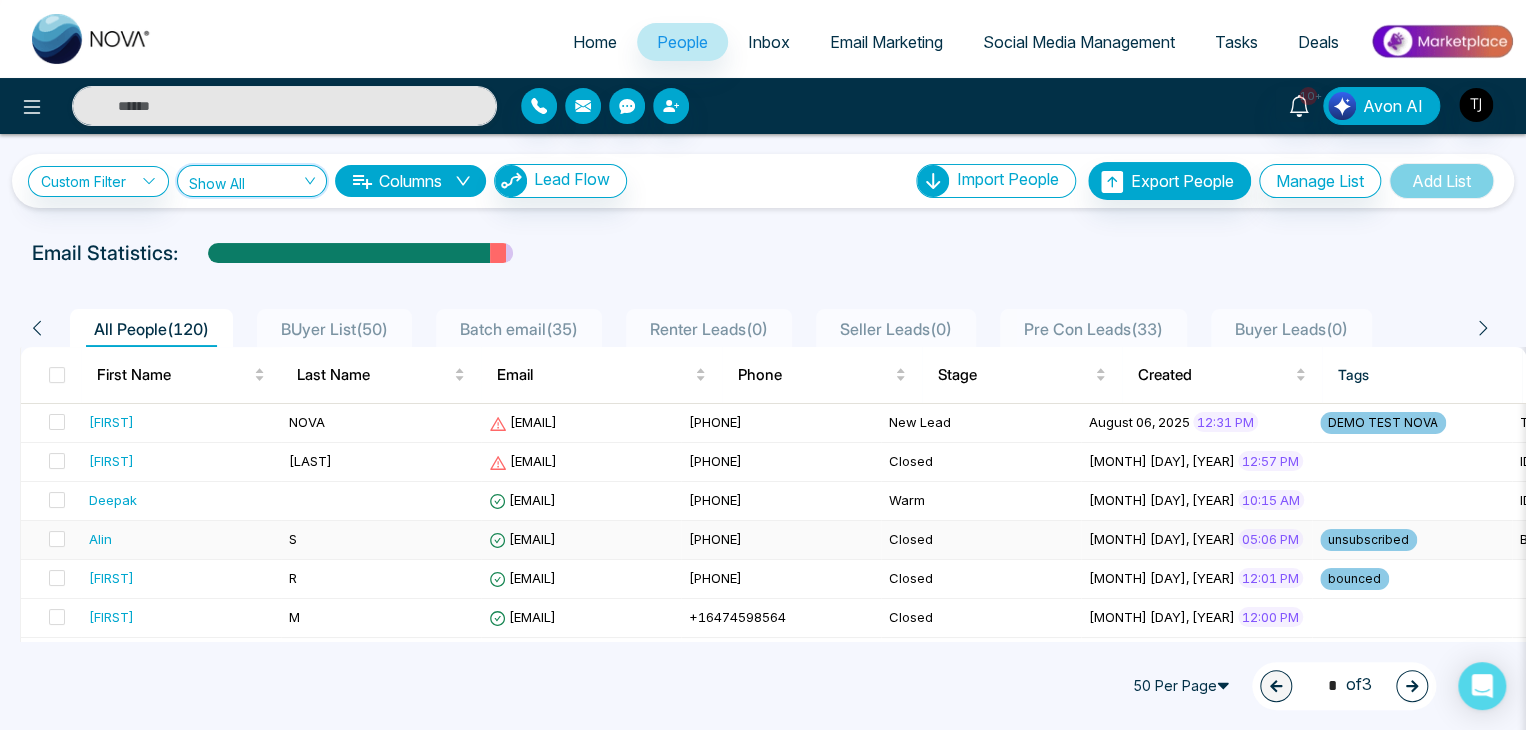 click on "S" at bounding box center (381, 540) 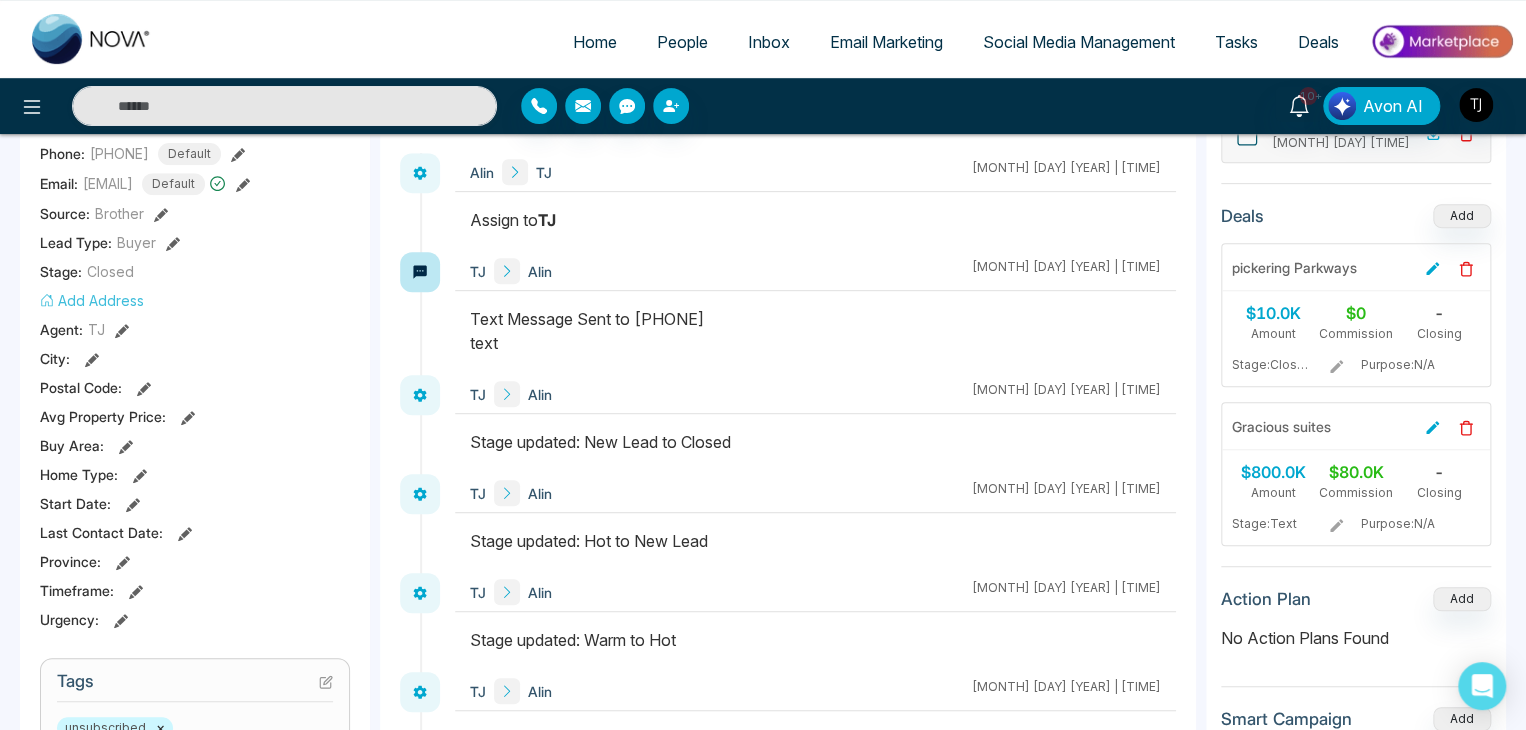 click 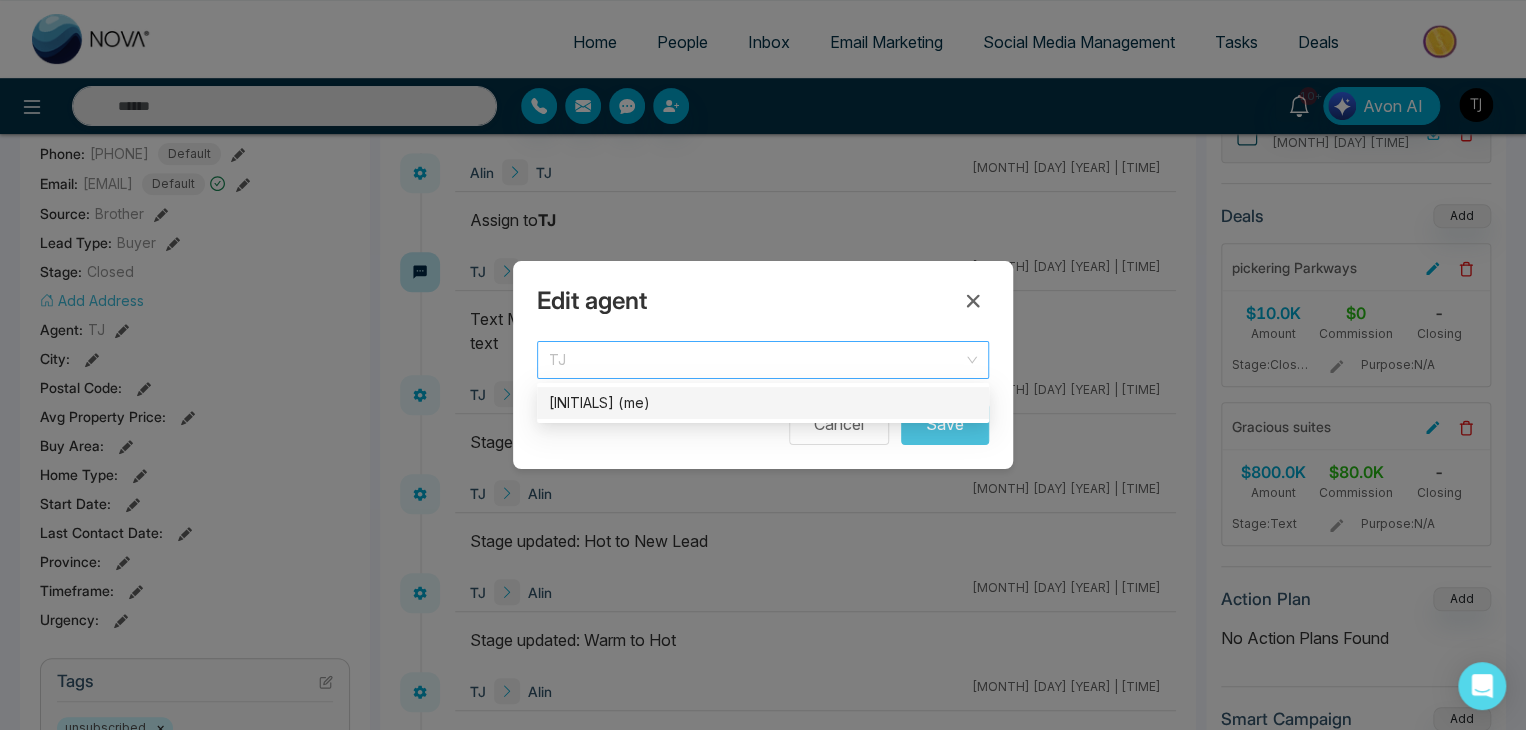 click on "TJ" at bounding box center [763, 360] 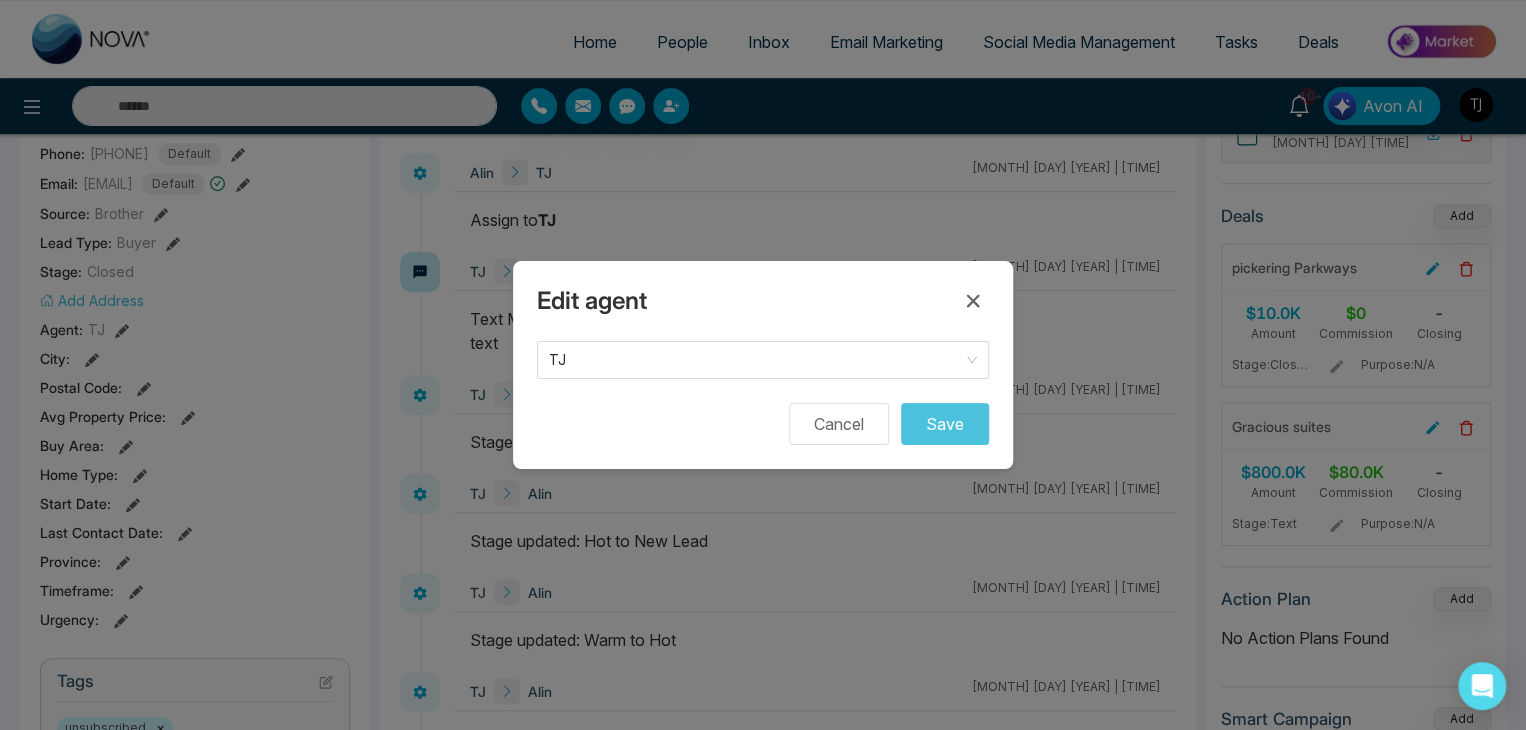 click on "Cancel Save" at bounding box center [763, 424] 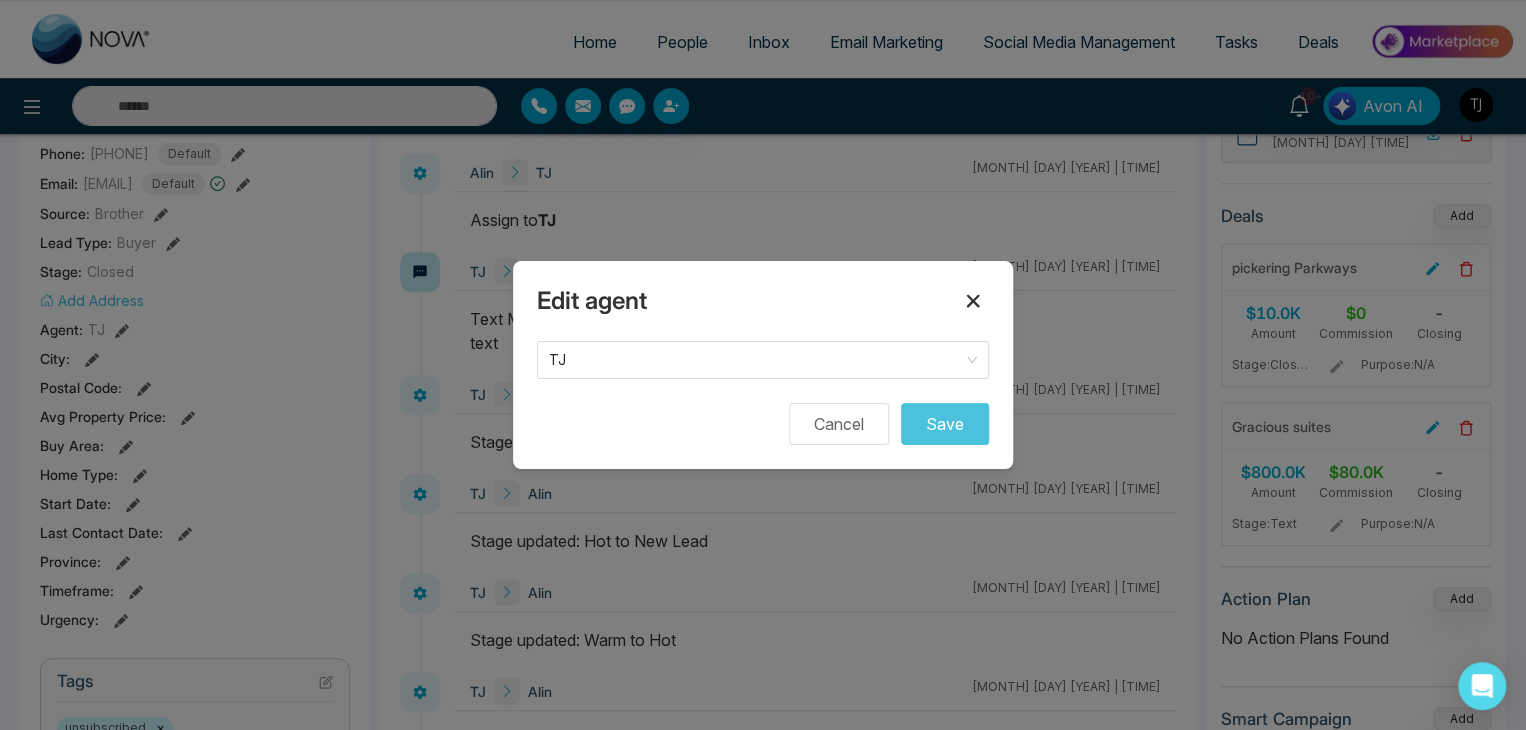 click 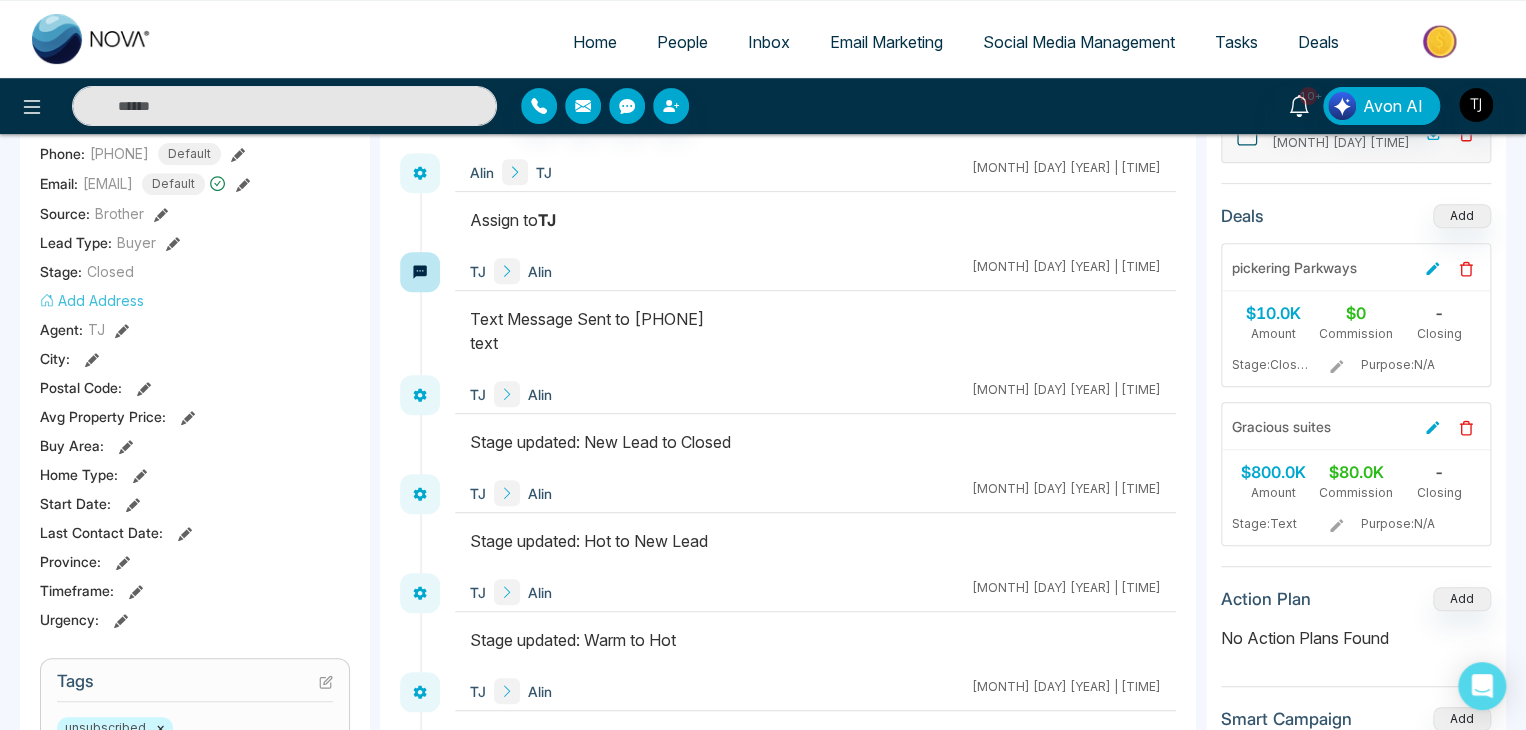 click on "People" at bounding box center [682, 42] 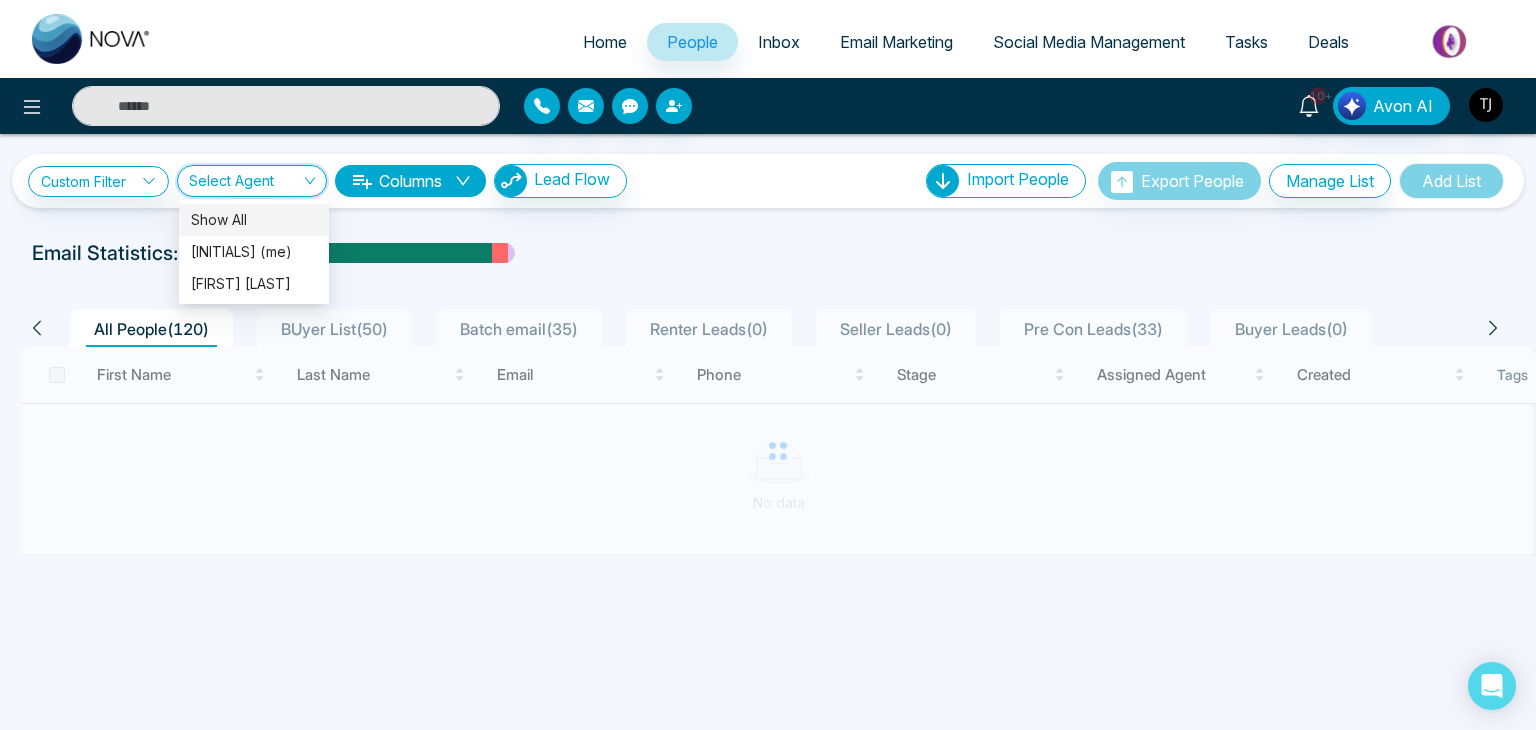 click at bounding box center (245, 185) 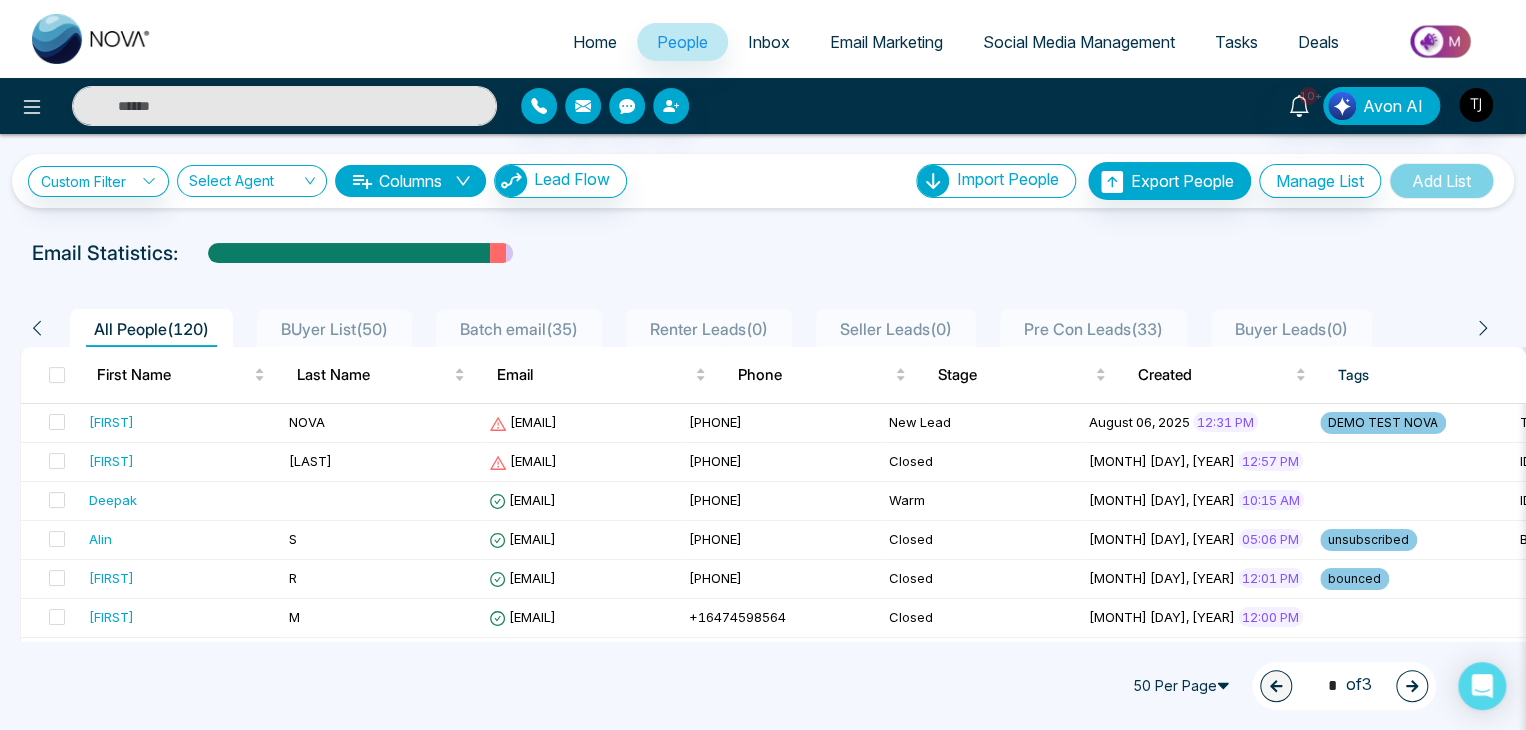 click on "Email Statistics:" at bounding box center (763, 253) 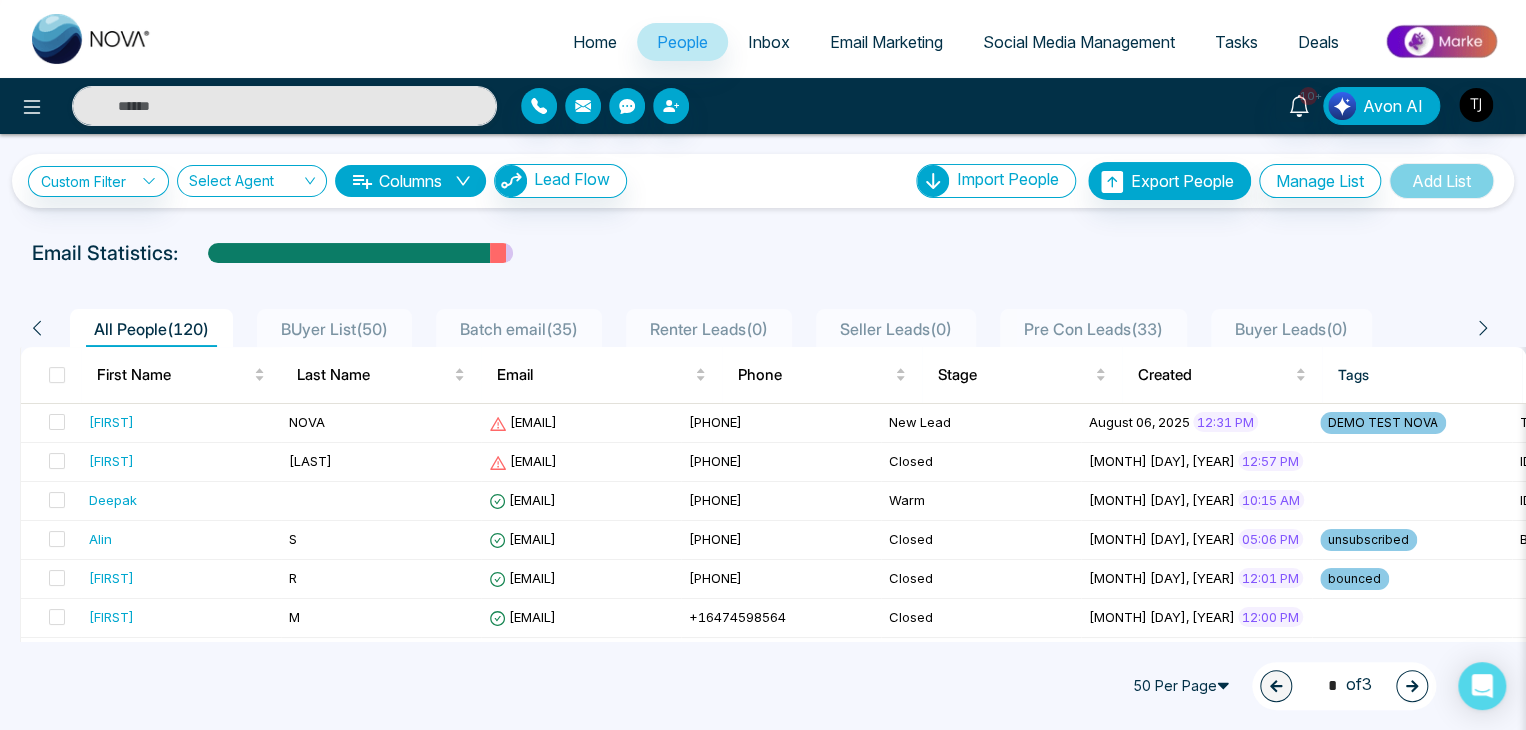 click on "Inbox" at bounding box center [769, 42] 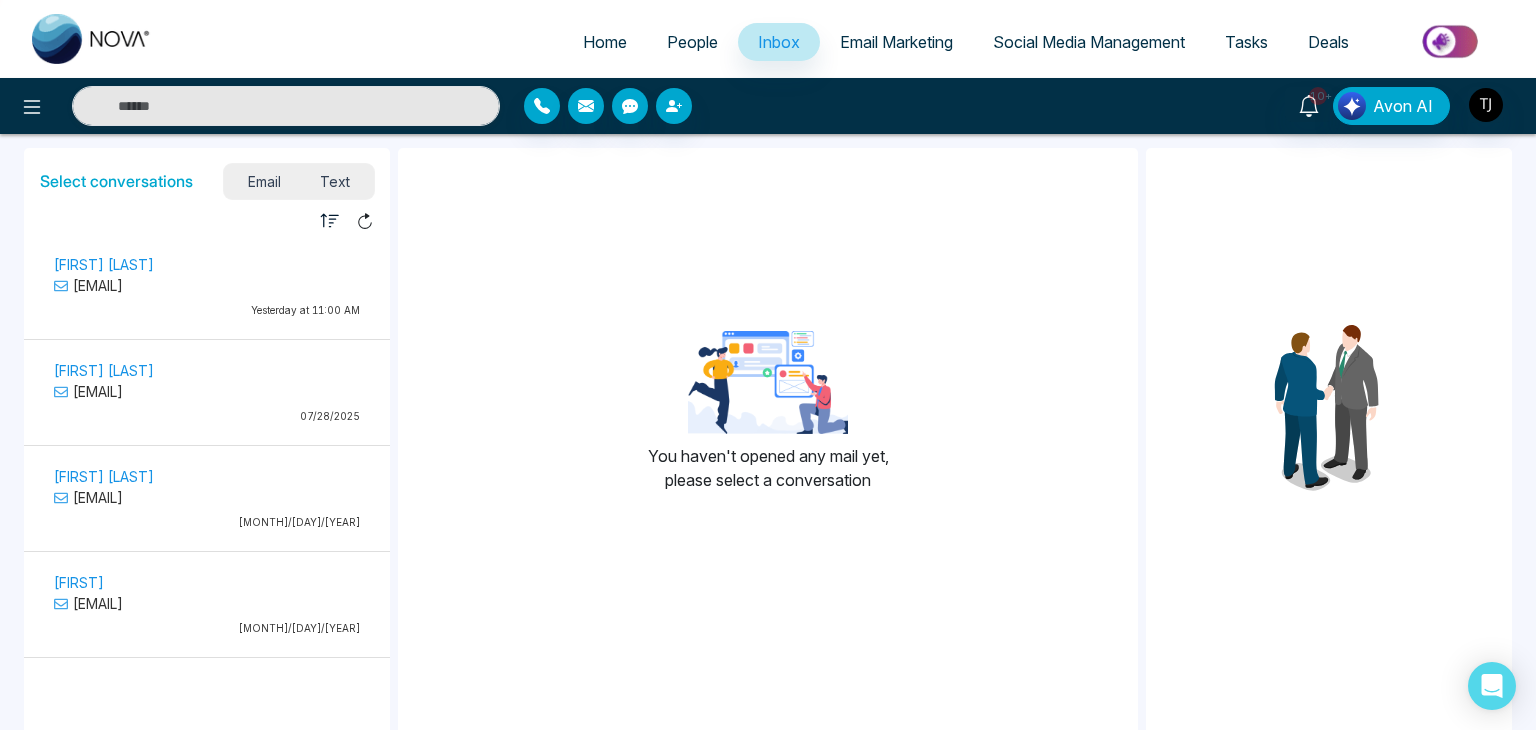 click on "[FIRST] [LAST]" at bounding box center (207, 264) 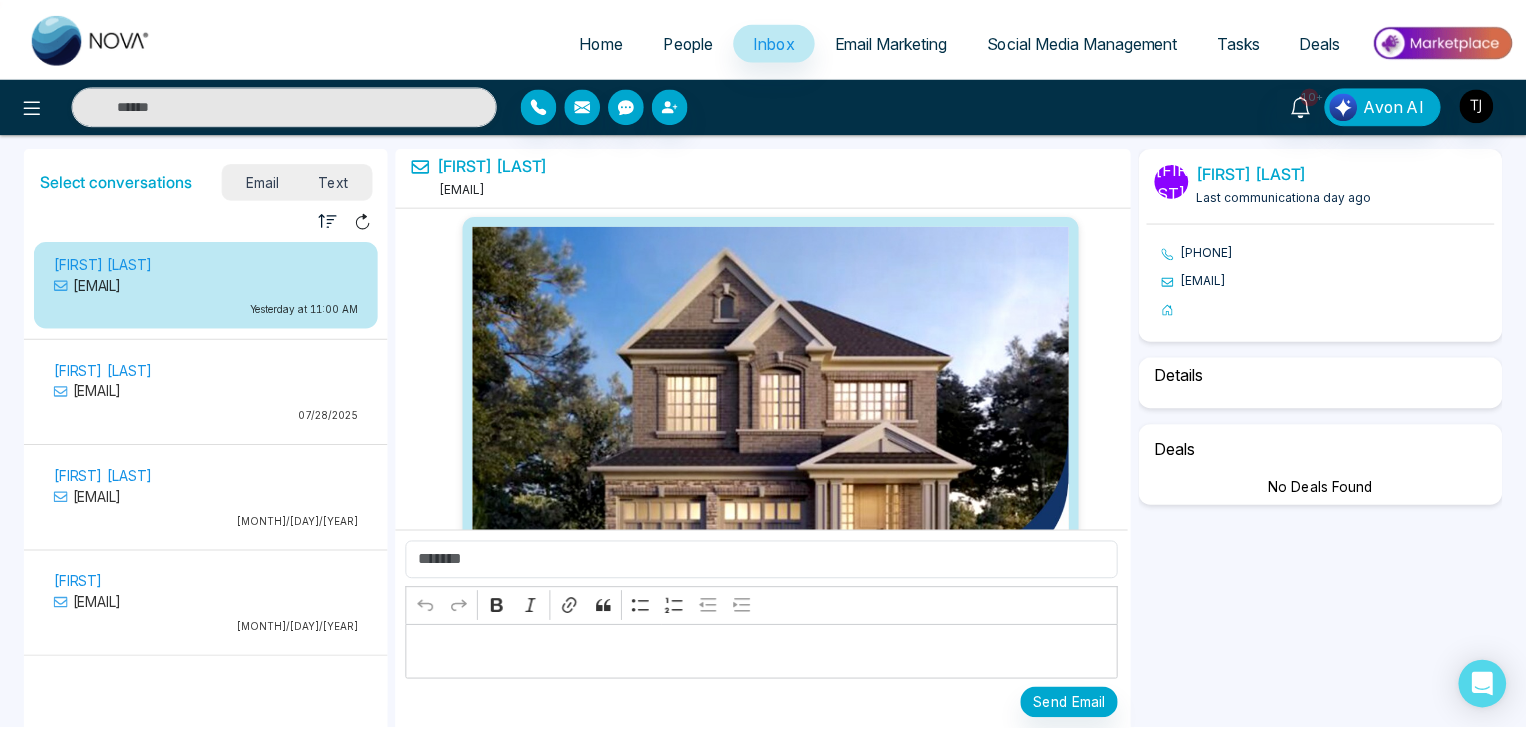 scroll, scrollTop: 6781, scrollLeft: 0, axis: vertical 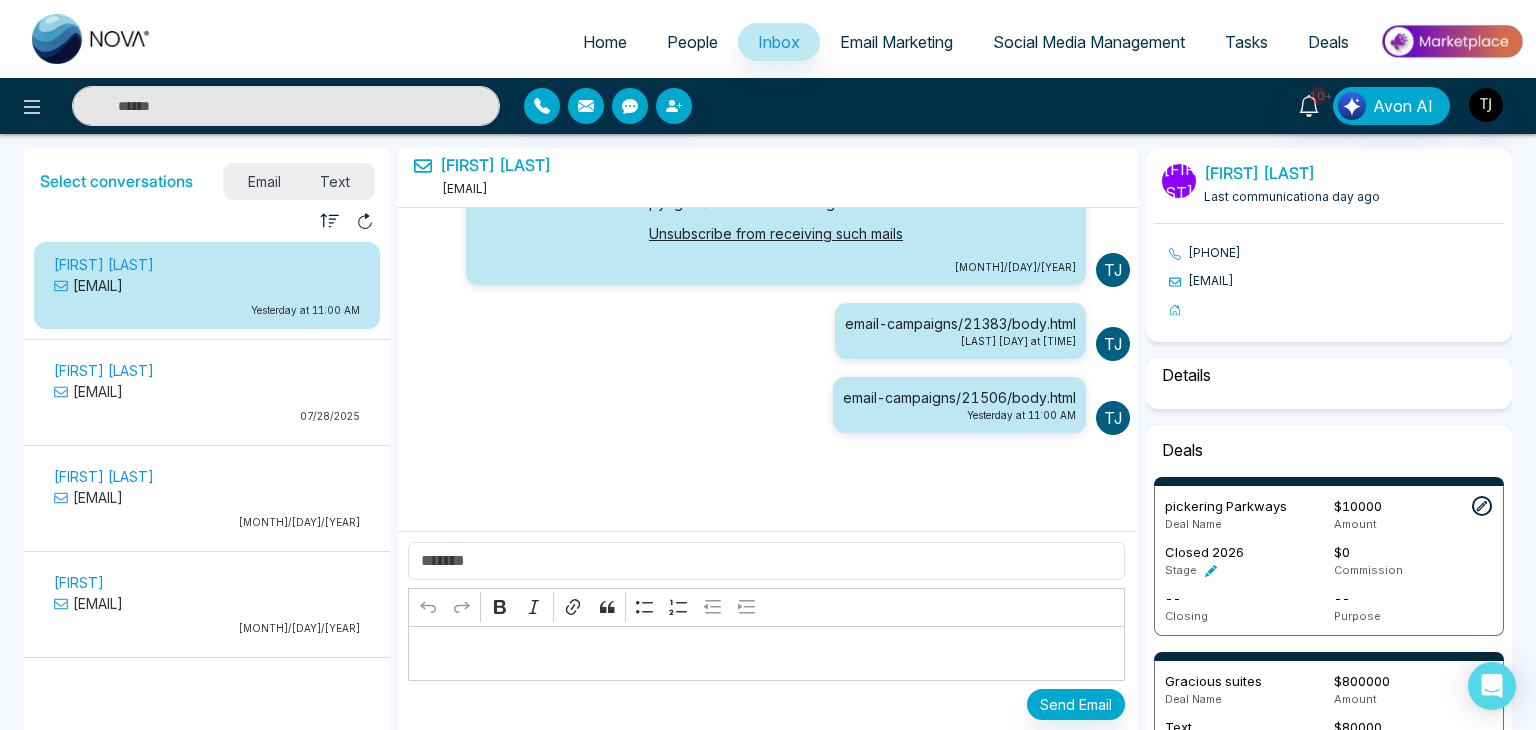 select on "*" 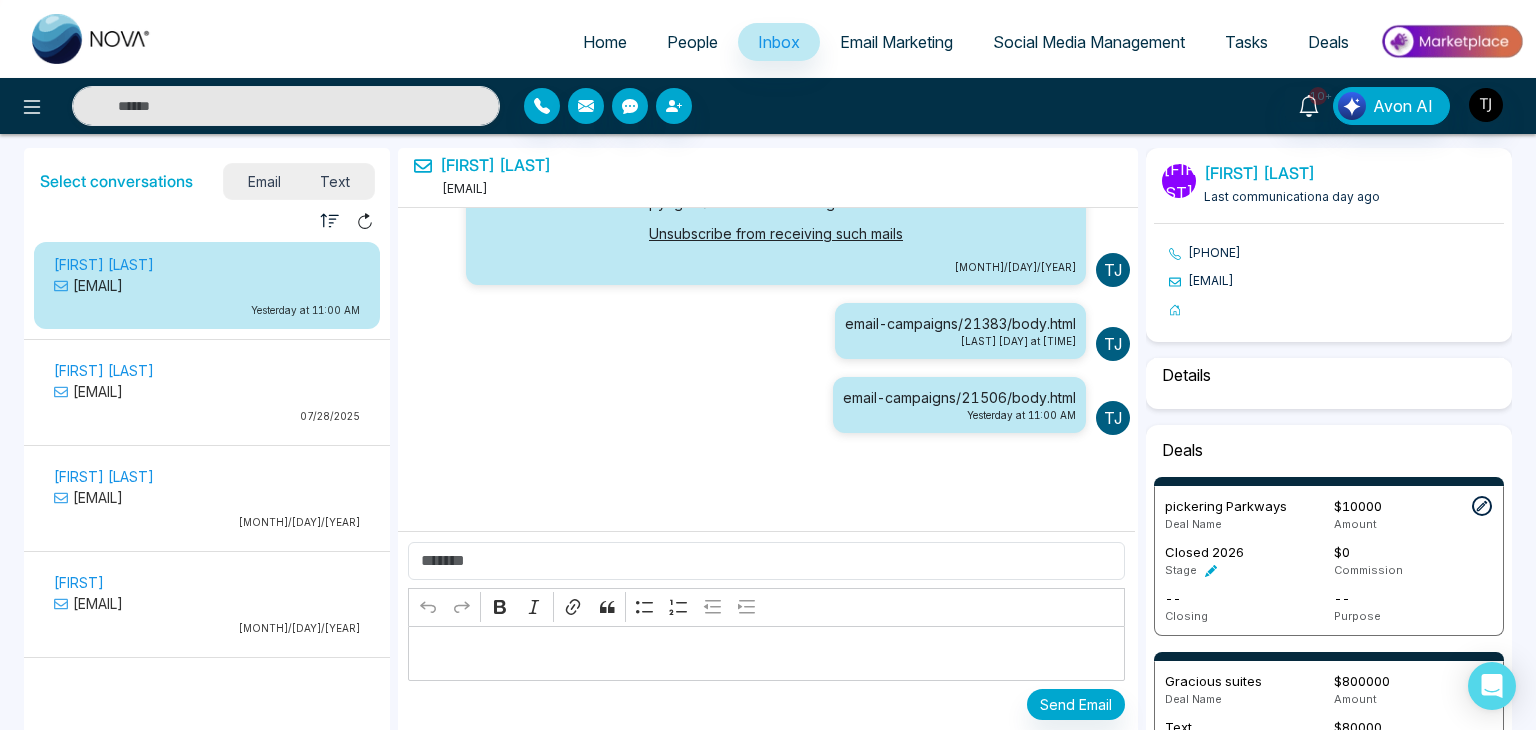 select on "*******" 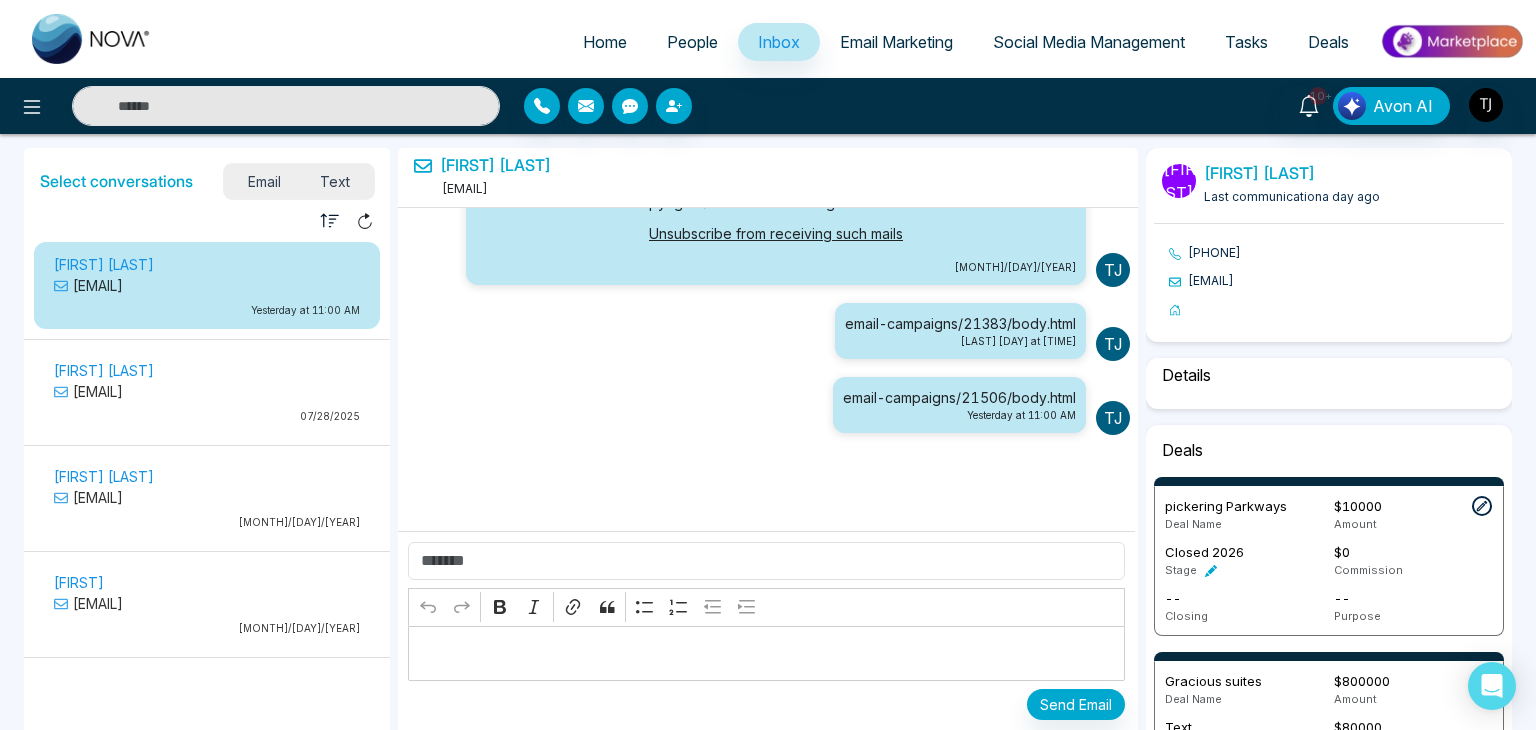 select on "*****" 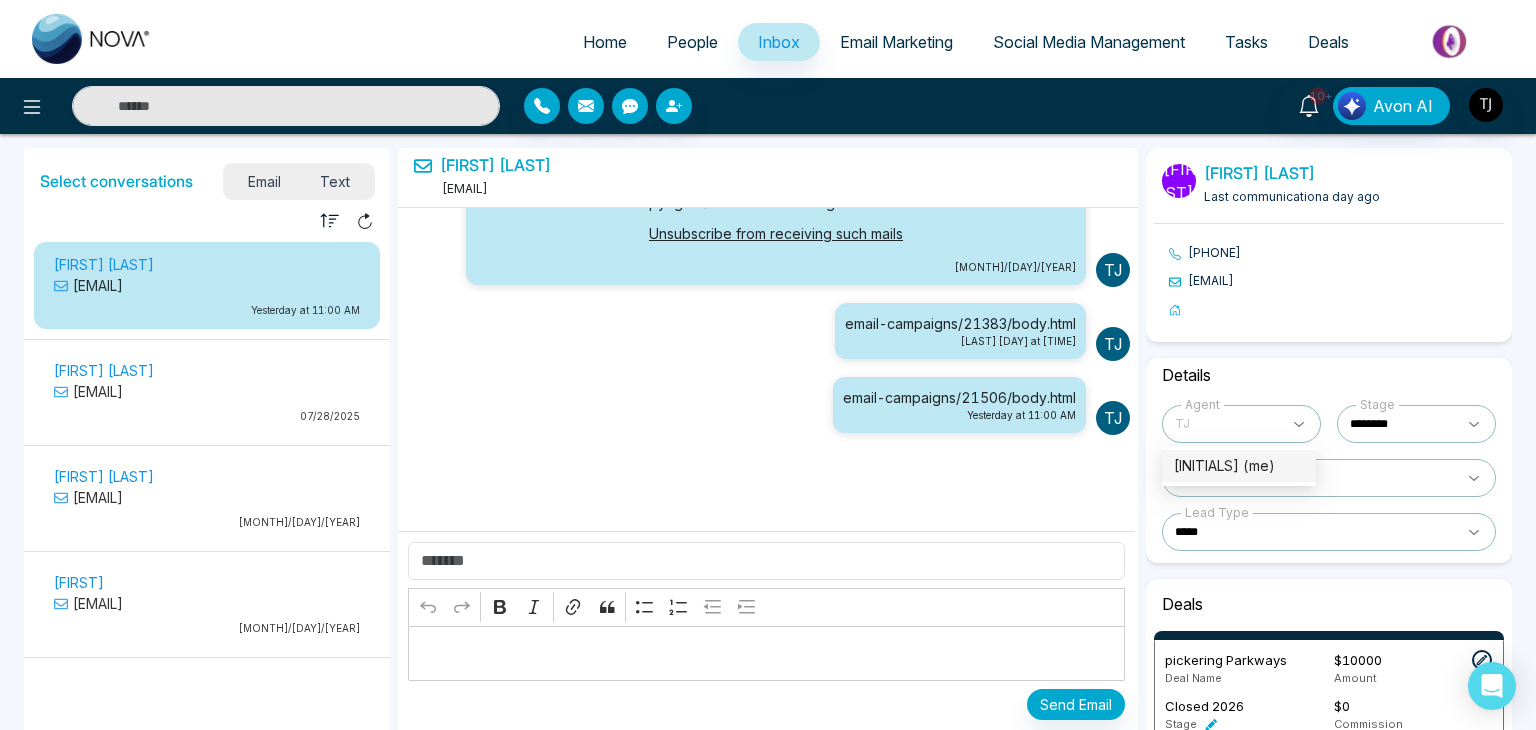 click at bounding box center (1241, 424) 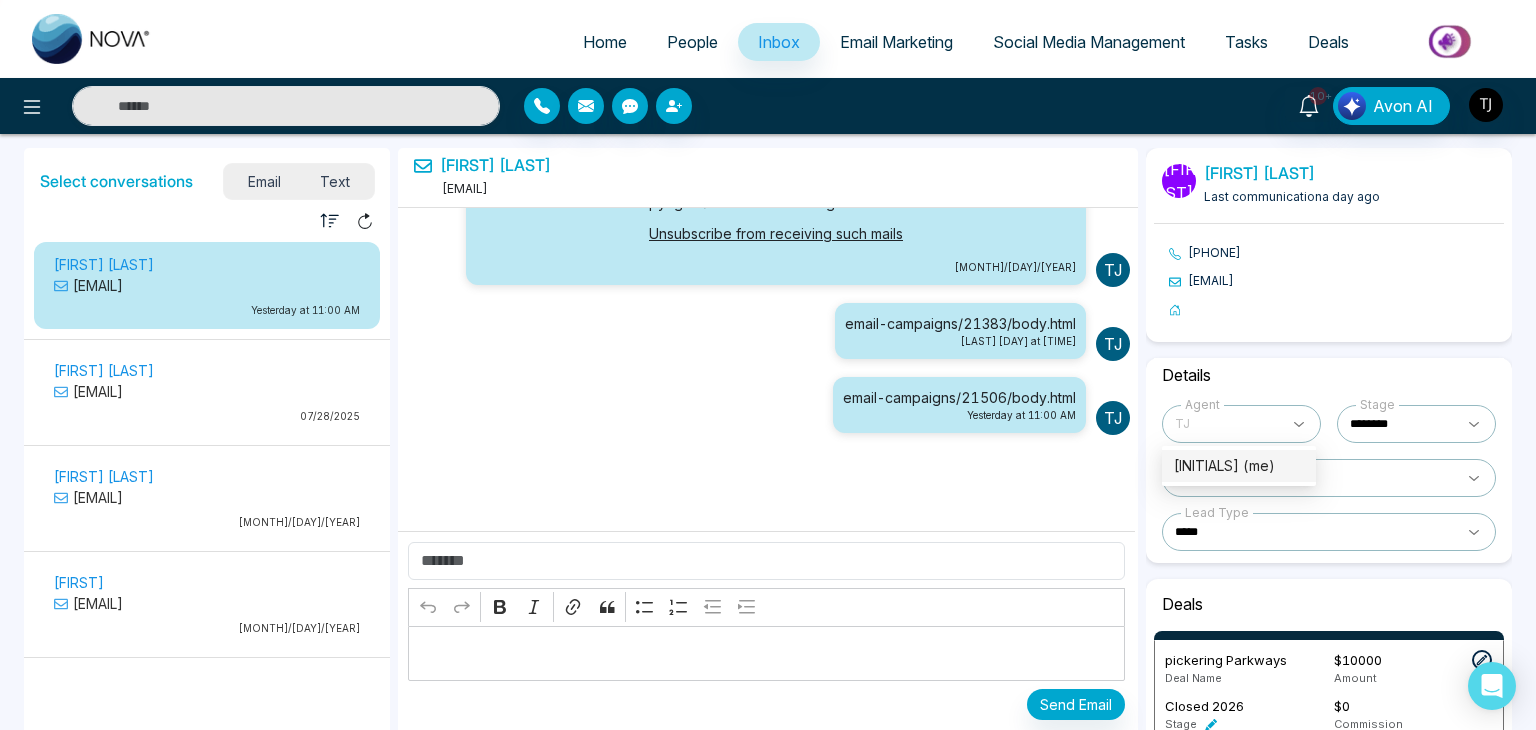 click at bounding box center (1241, 424) 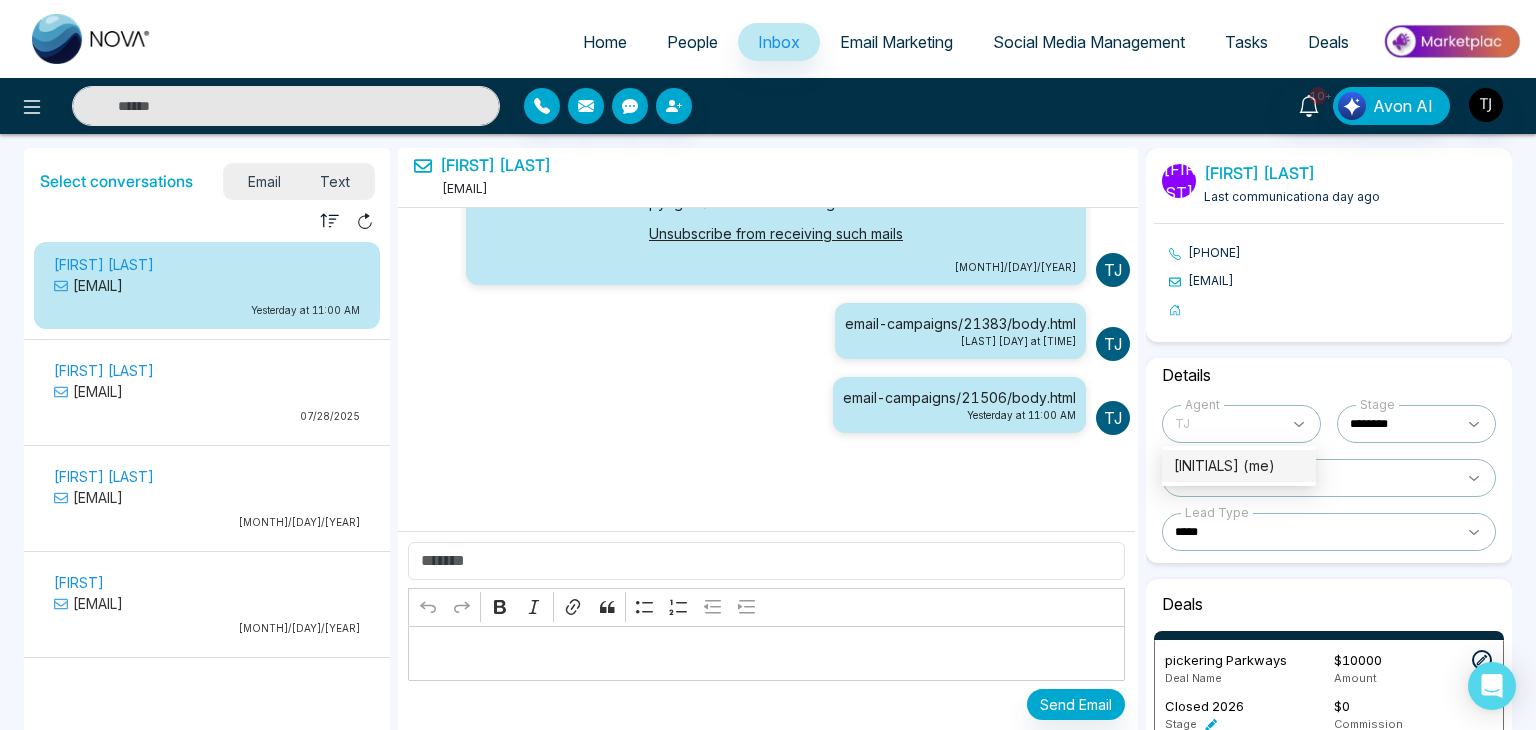 click at bounding box center [1241, 424] 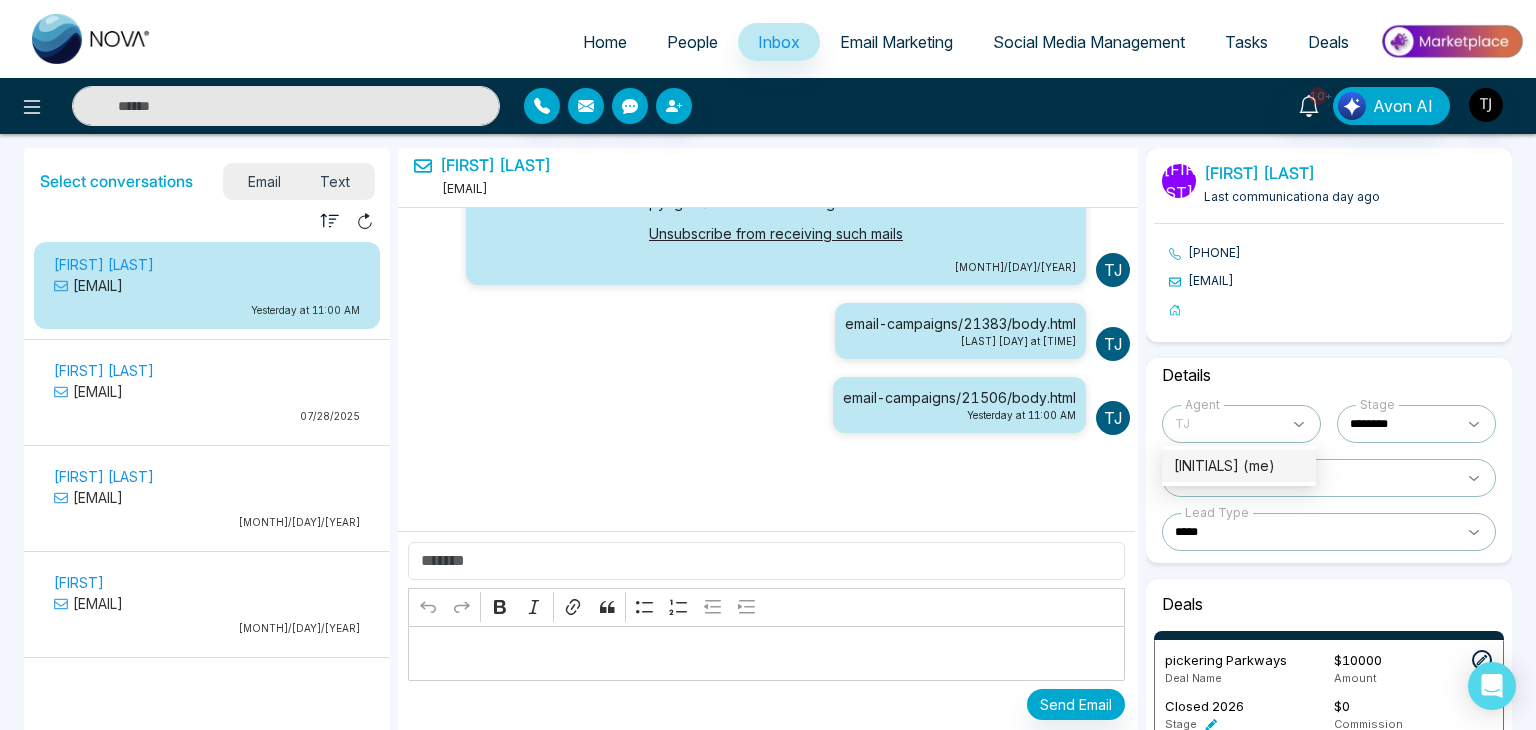click at bounding box center [1241, 424] 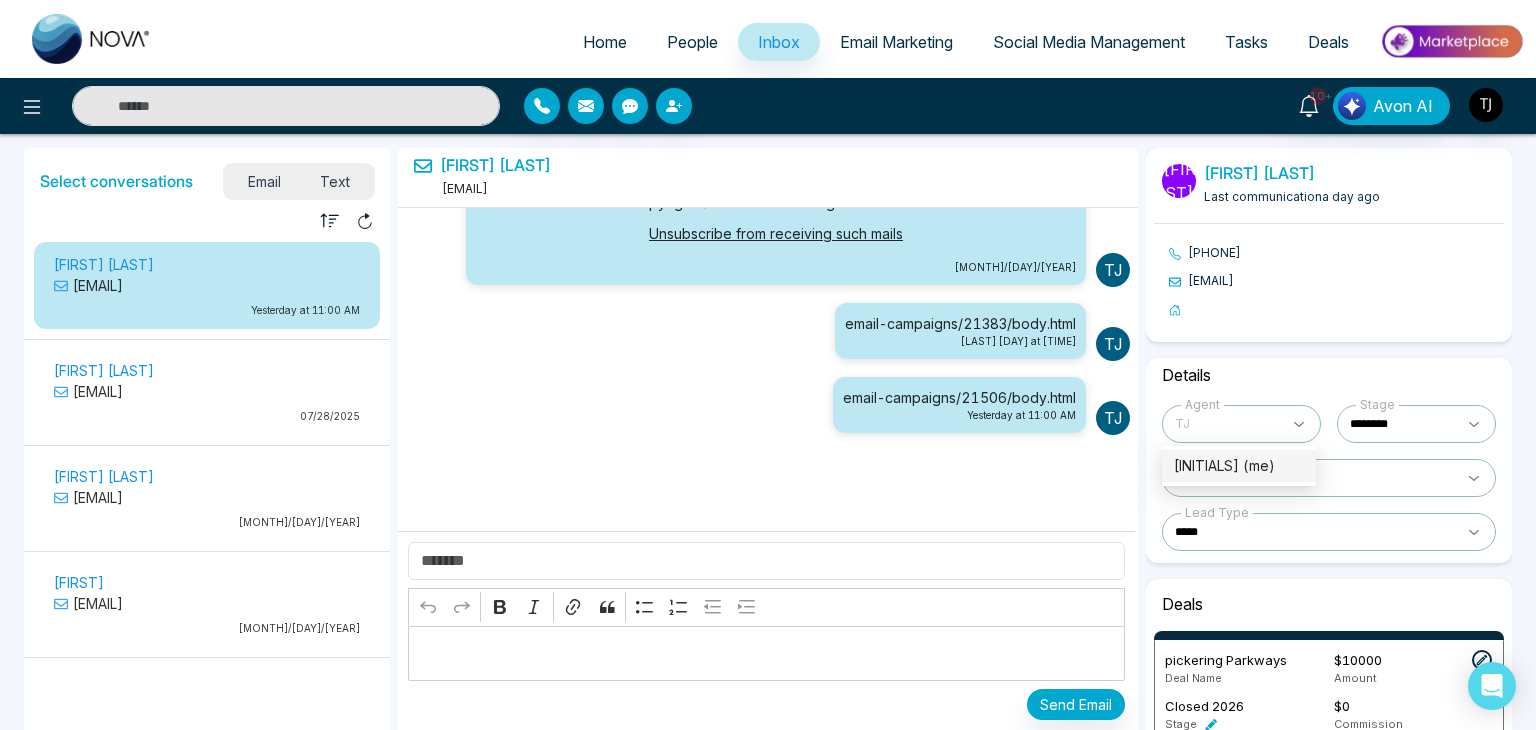 click at bounding box center [1241, 424] 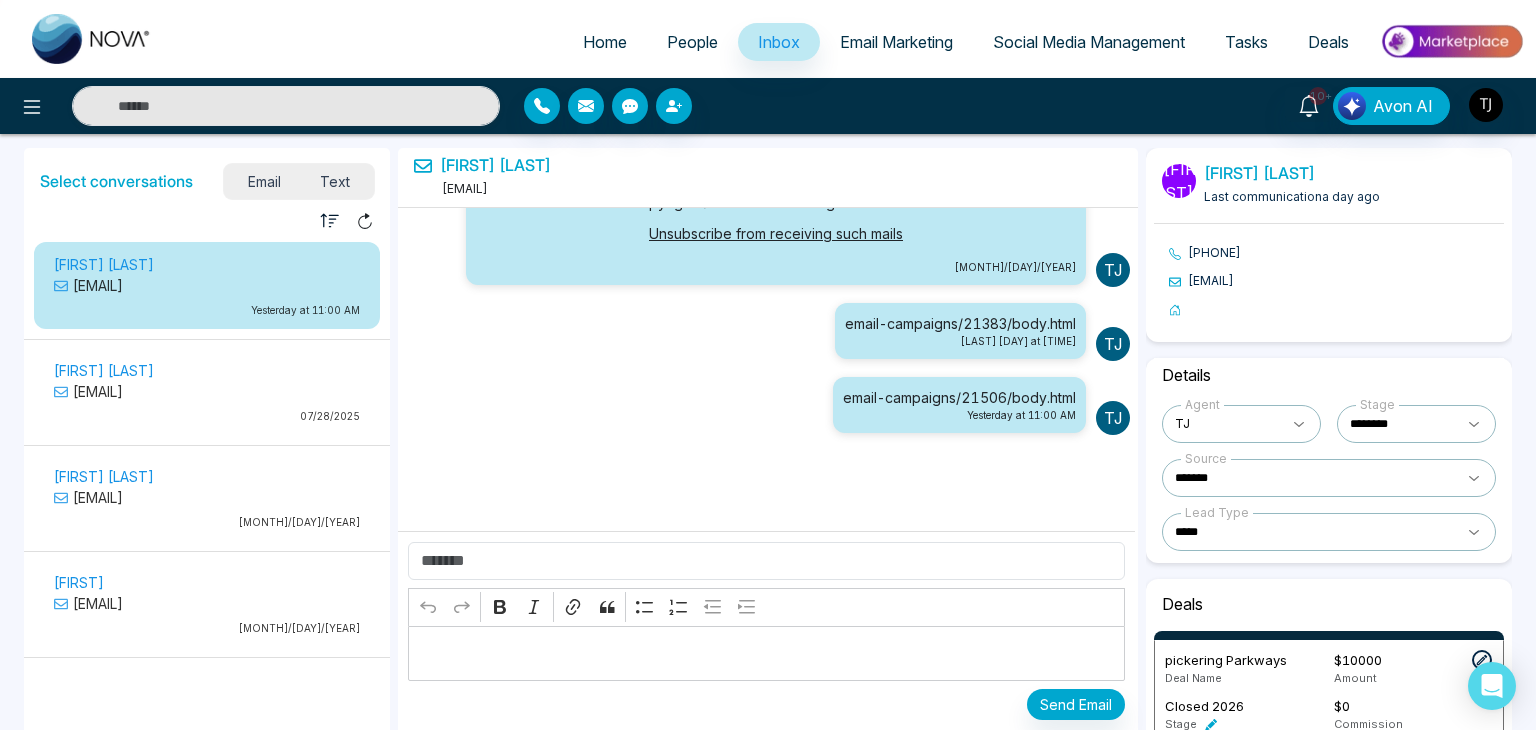 click on "Details" at bounding box center (1329, 375) 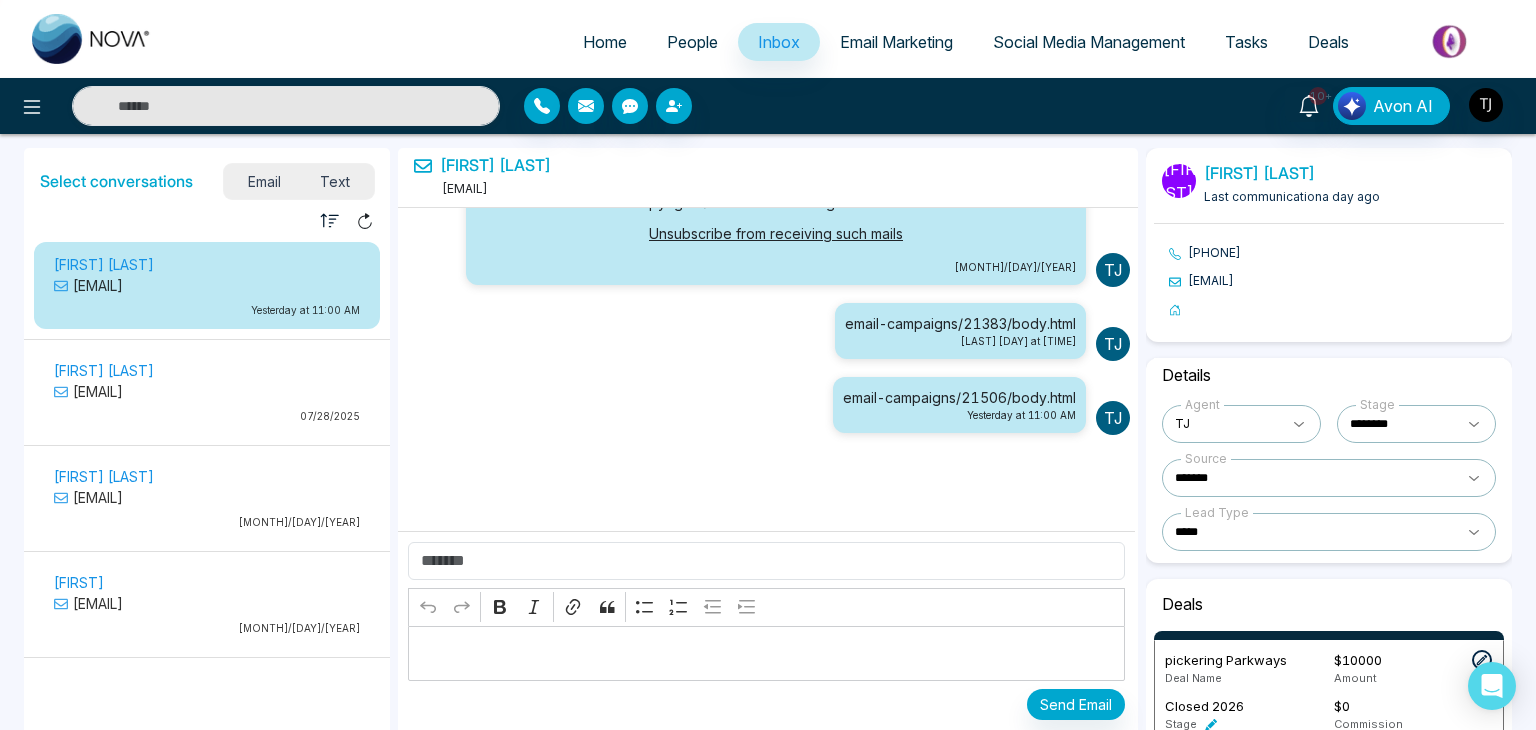 click on "People" at bounding box center [692, 42] 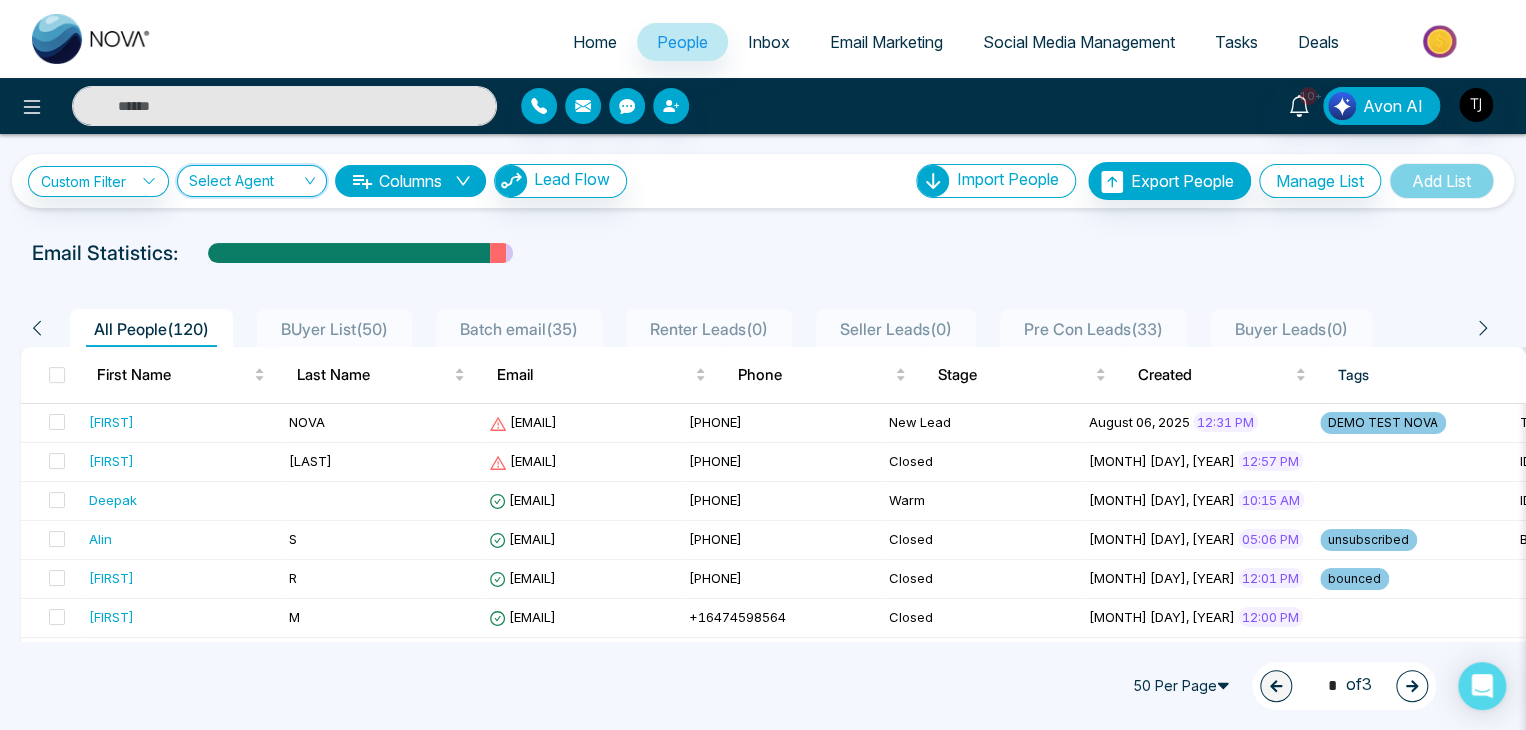 click at bounding box center [245, 185] 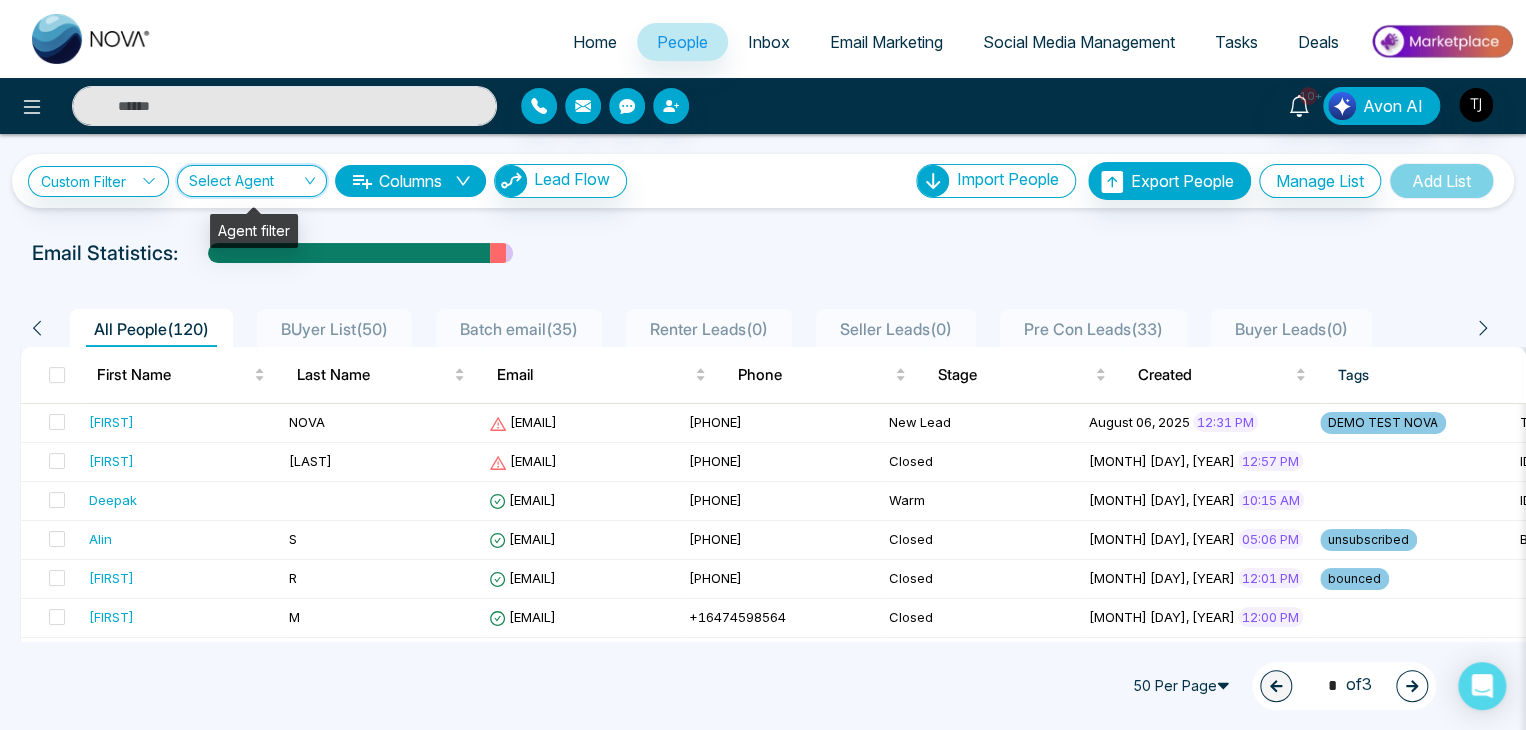 click at bounding box center (245, 185) 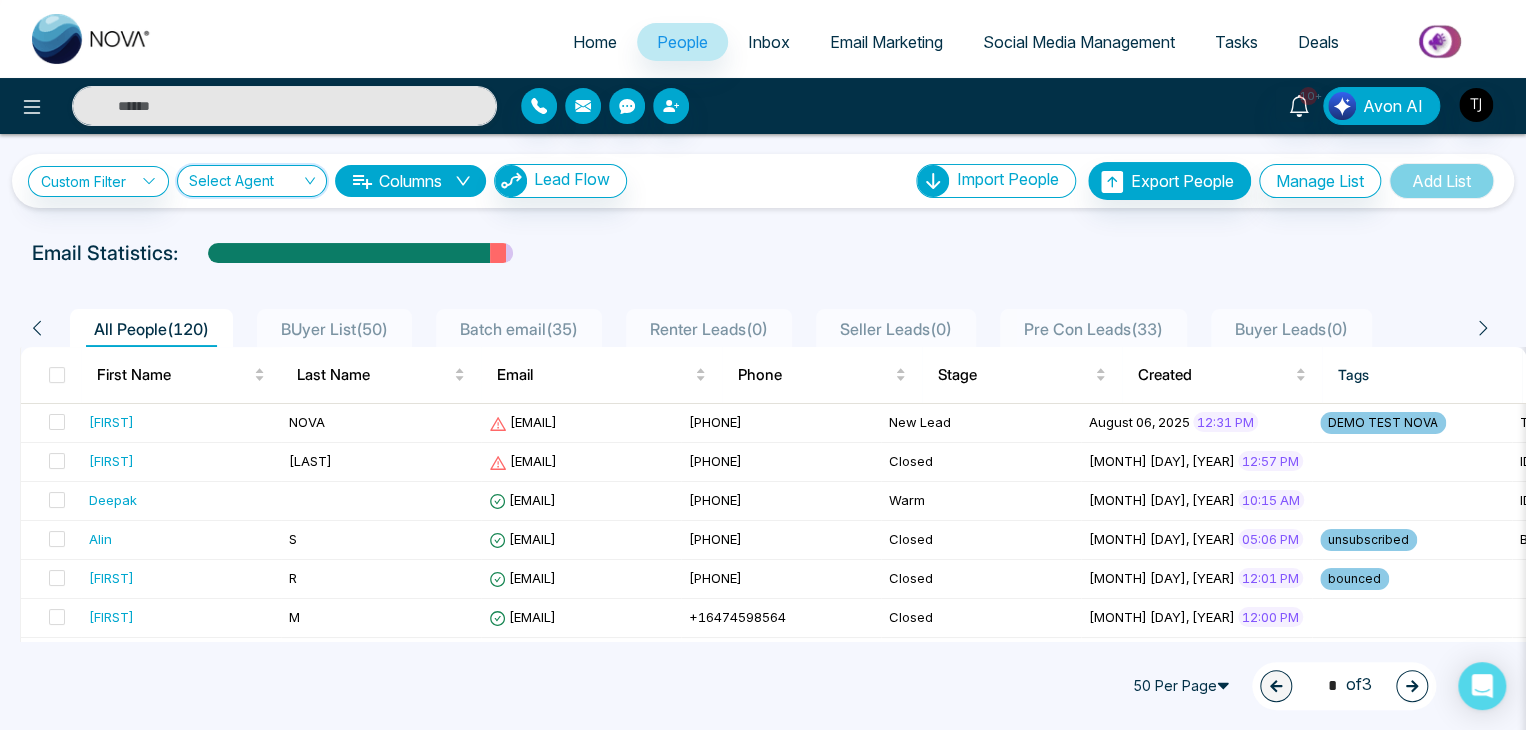 click on "Home People Inbox Email Marketing Social Media Management Tasks Deals" at bounding box center (843, 43) 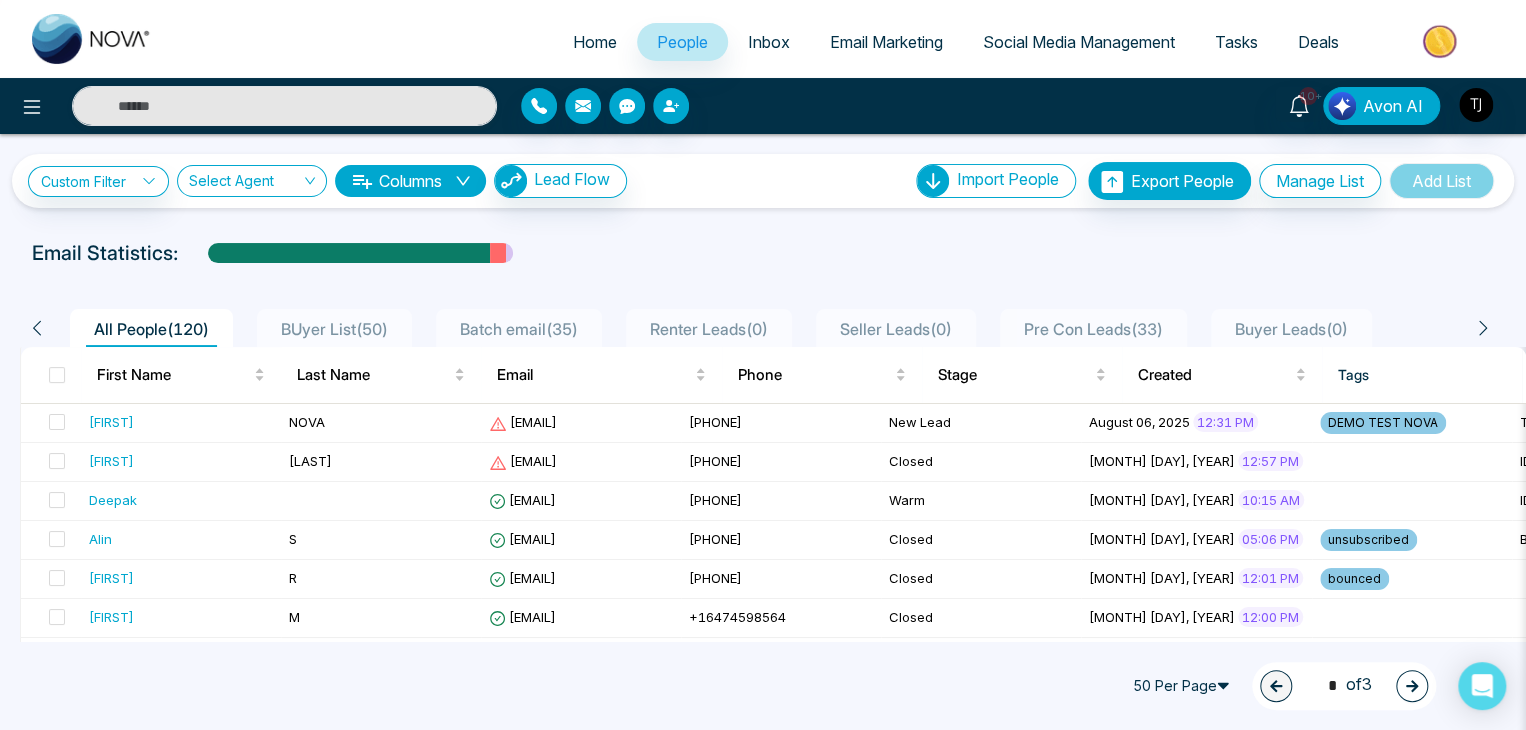 click on "Home" at bounding box center [595, 42] 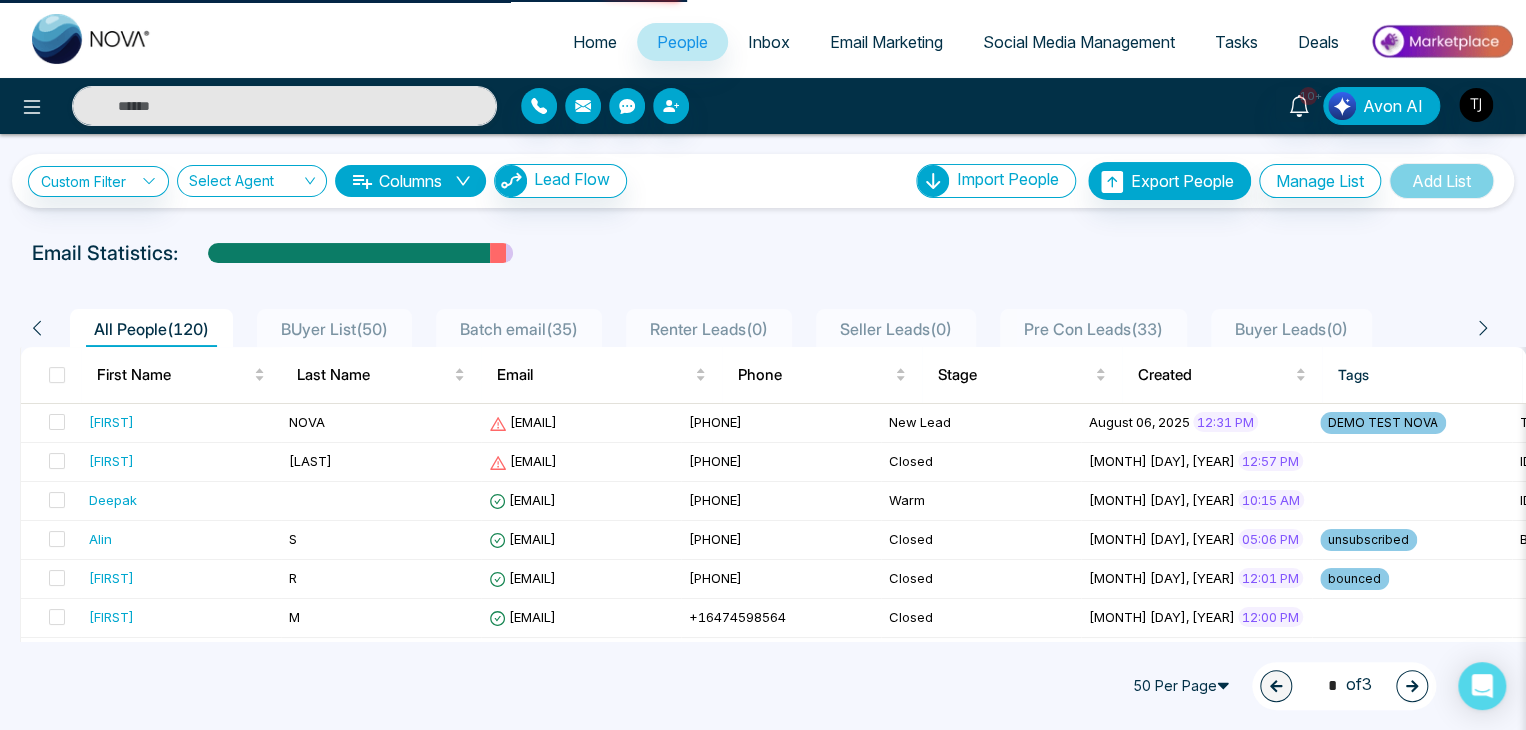 select on "*" 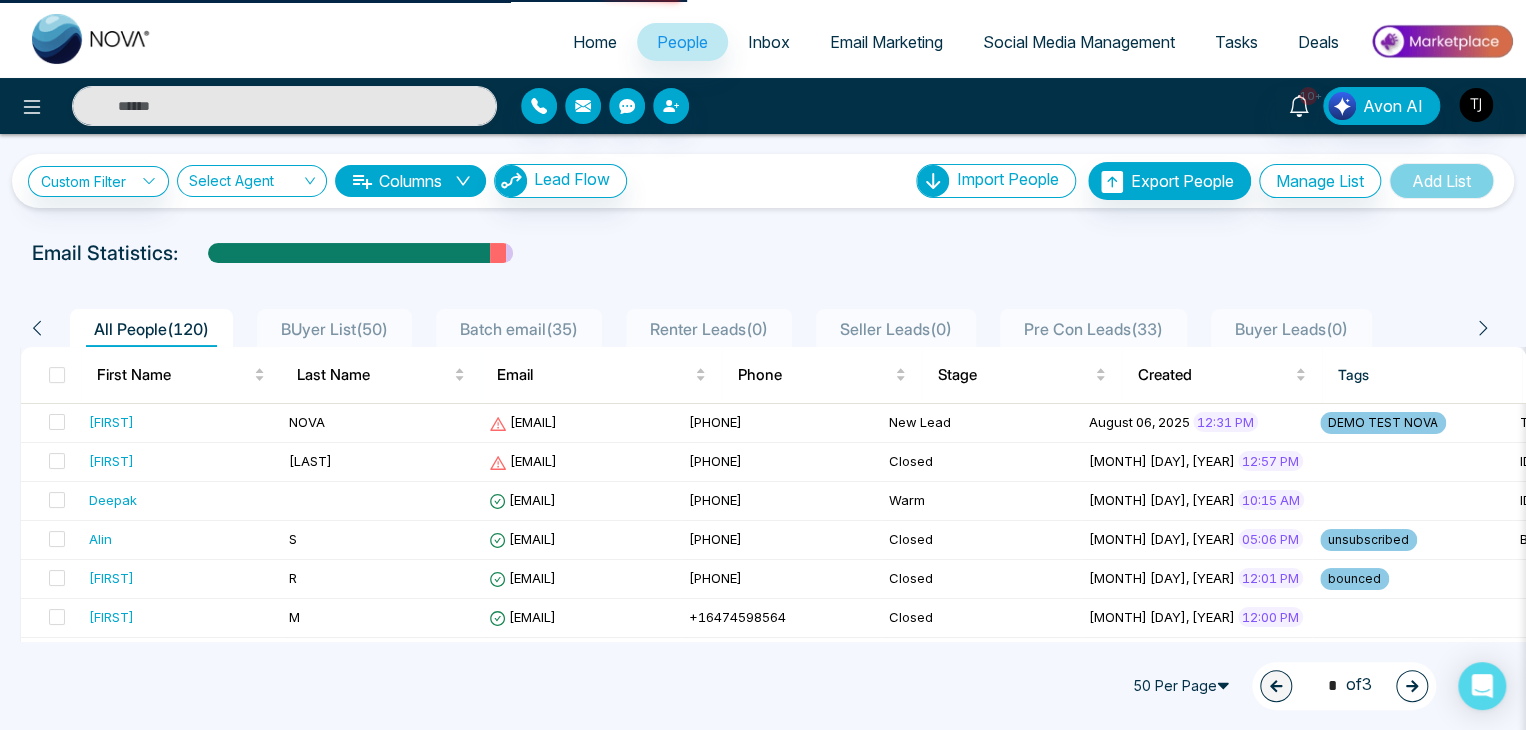 select on "*" 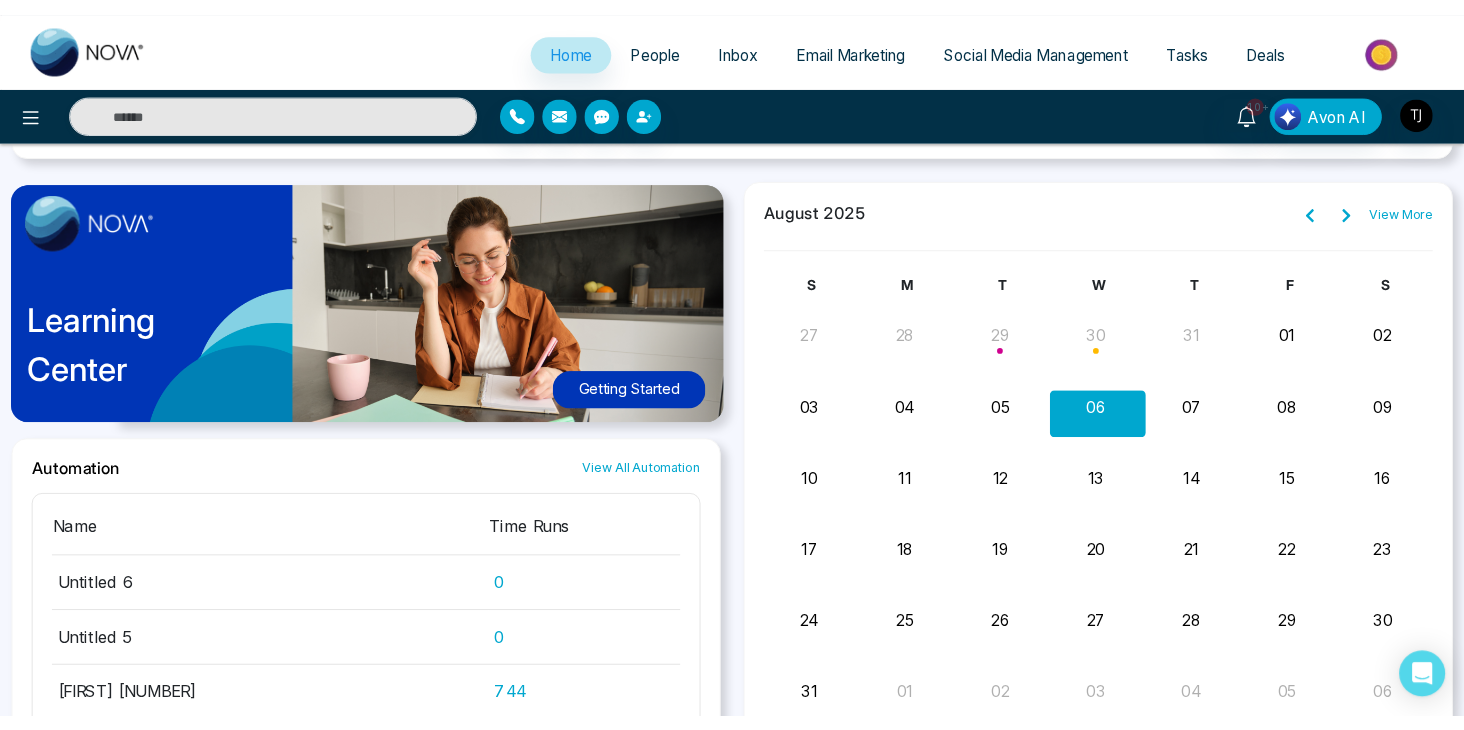 scroll, scrollTop: 2052, scrollLeft: 0, axis: vertical 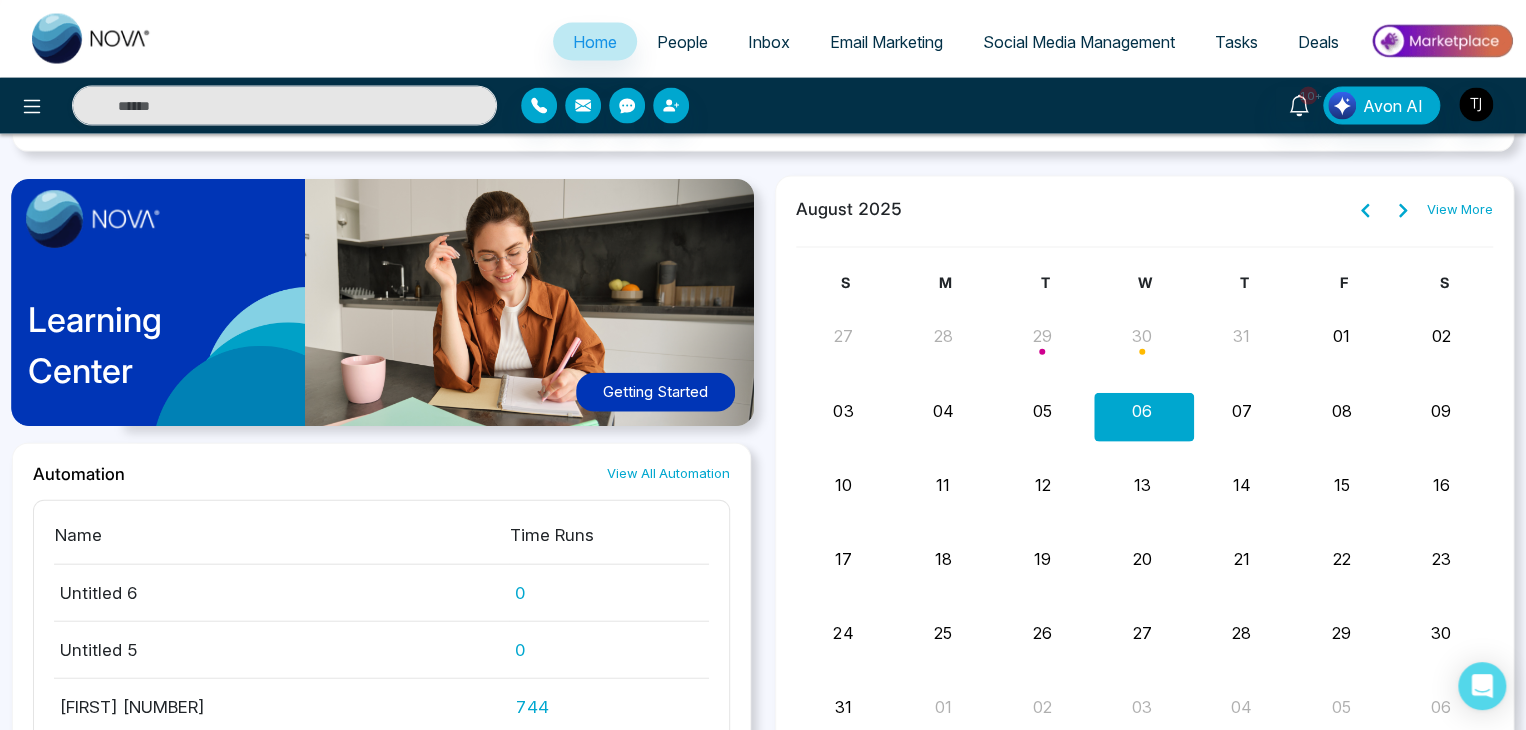 click on "Getting Started" at bounding box center [655, 392] 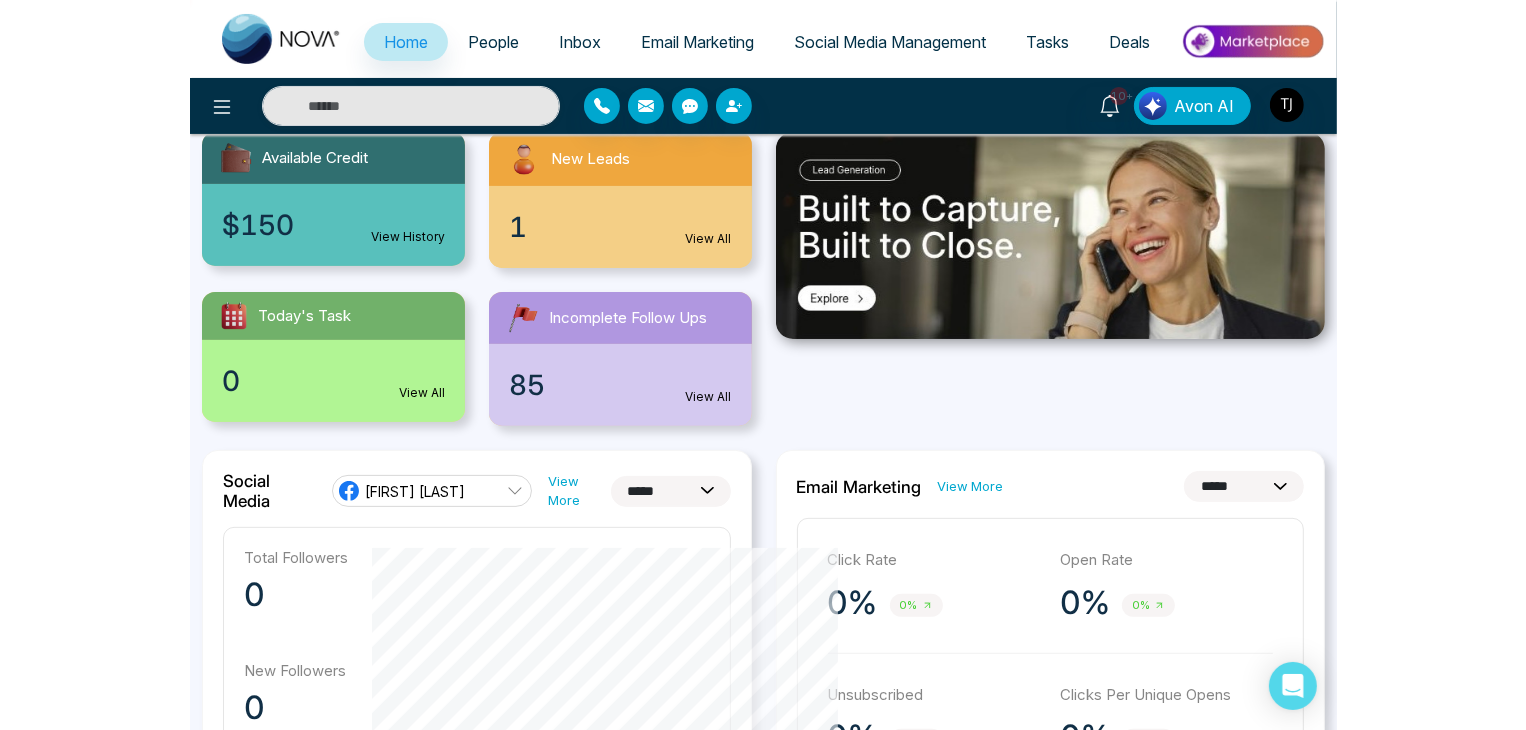 scroll, scrollTop: 0, scrollLeft: 0, axis: both 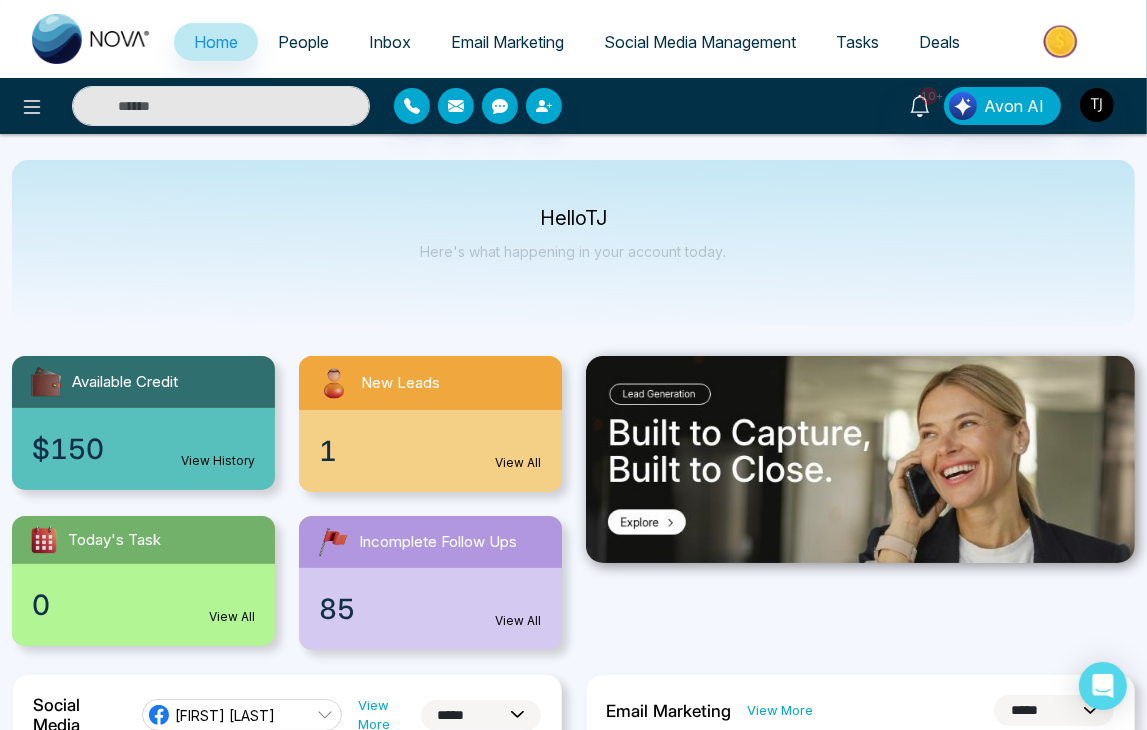 click on "People" at bounding box center (303, 42) 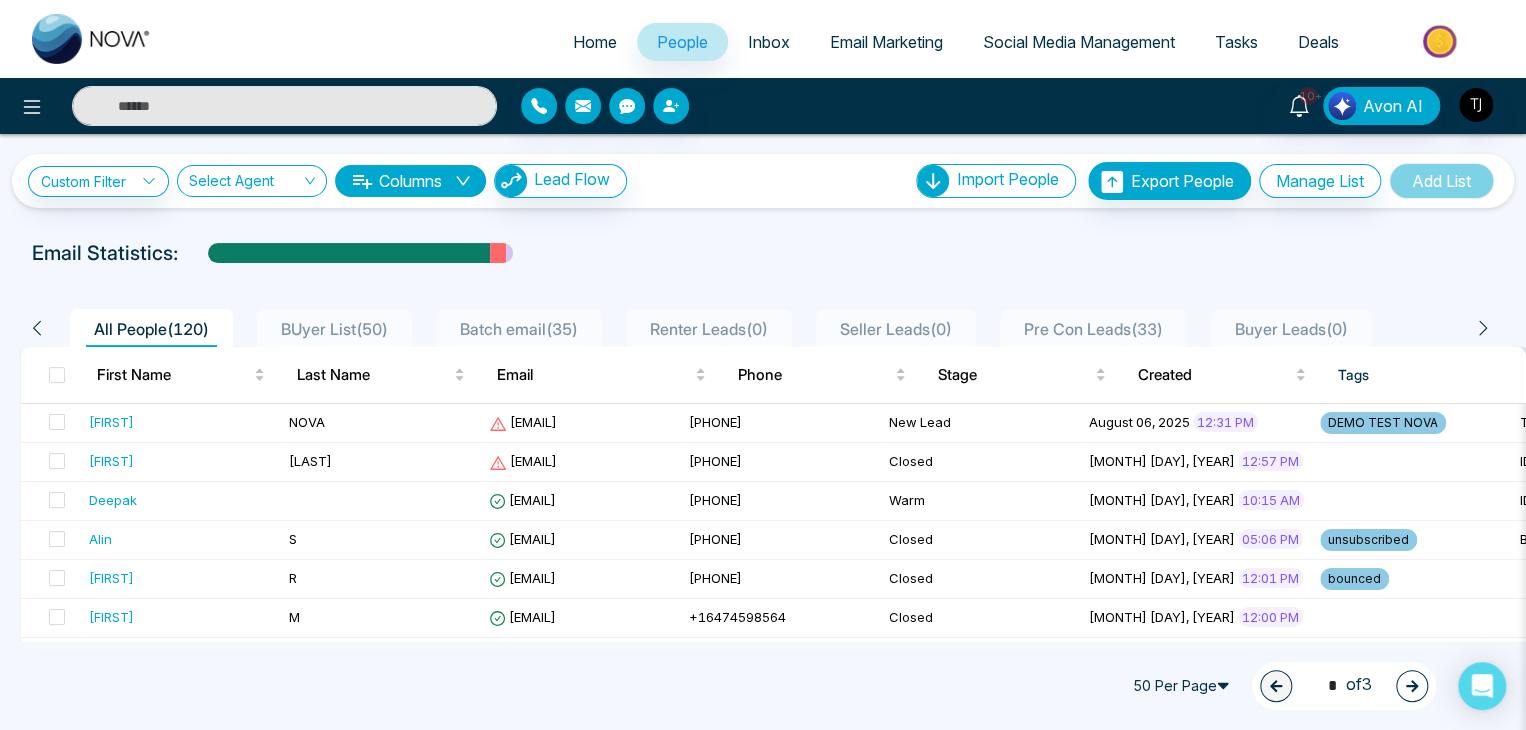 click on "Home" at bounding box center (595, 42) 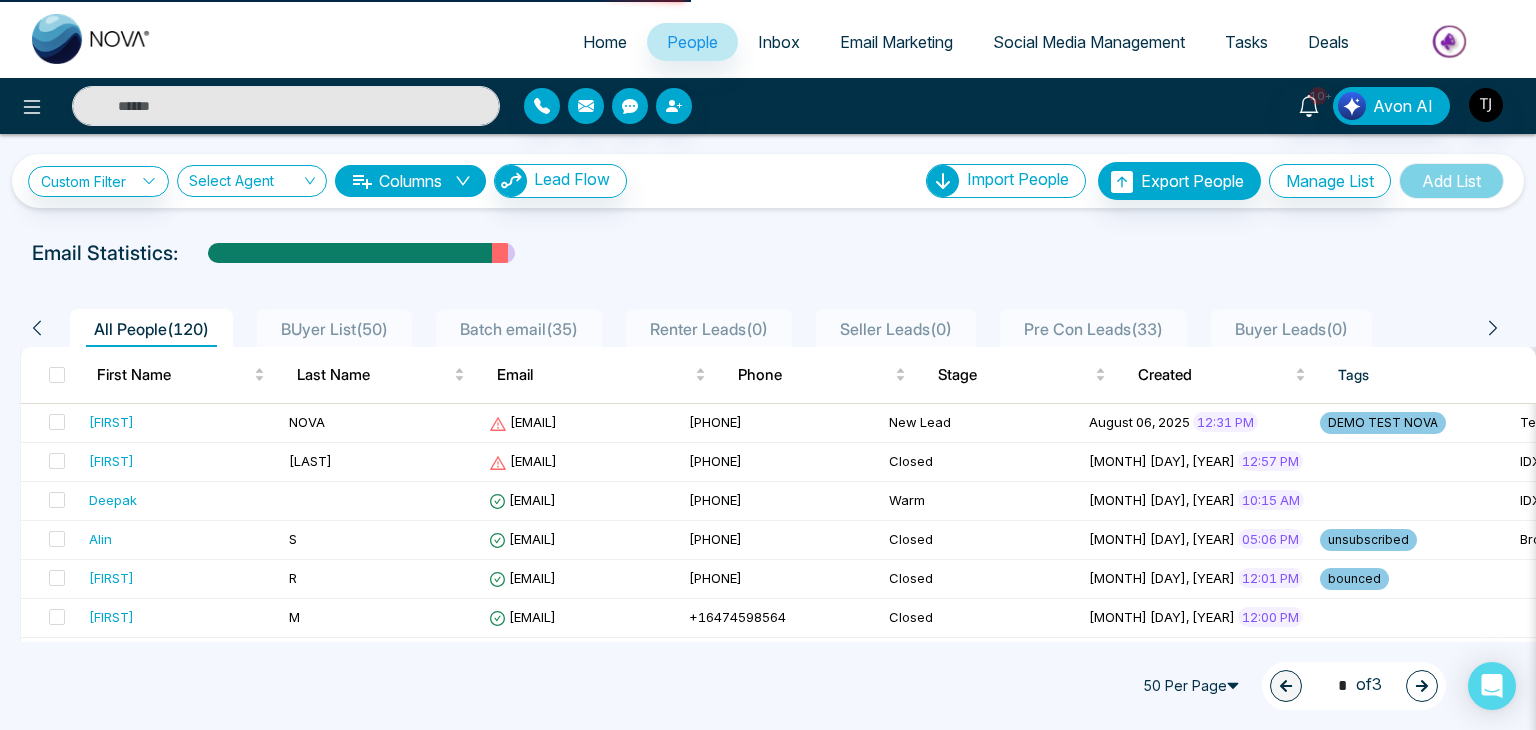 select on "*" 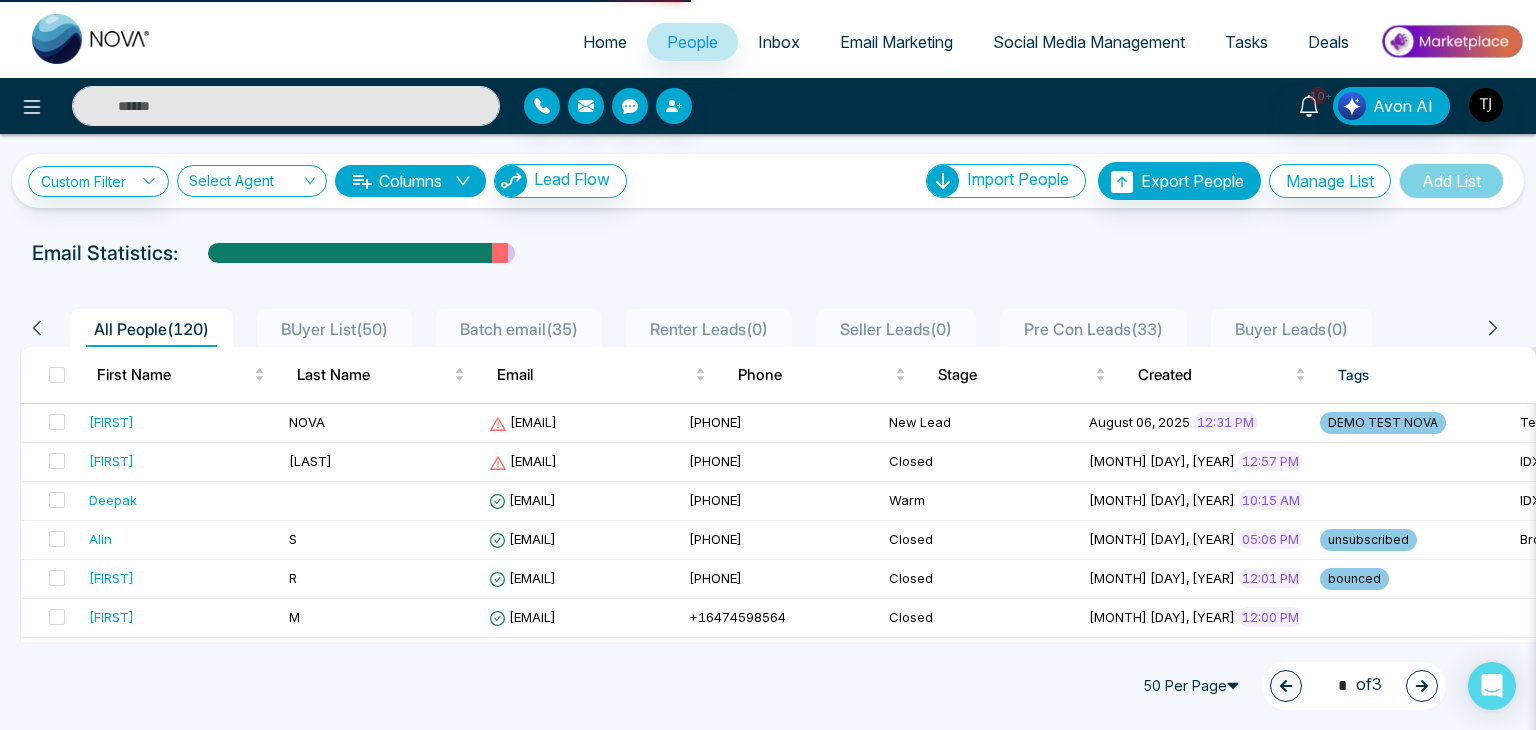 select on "*" 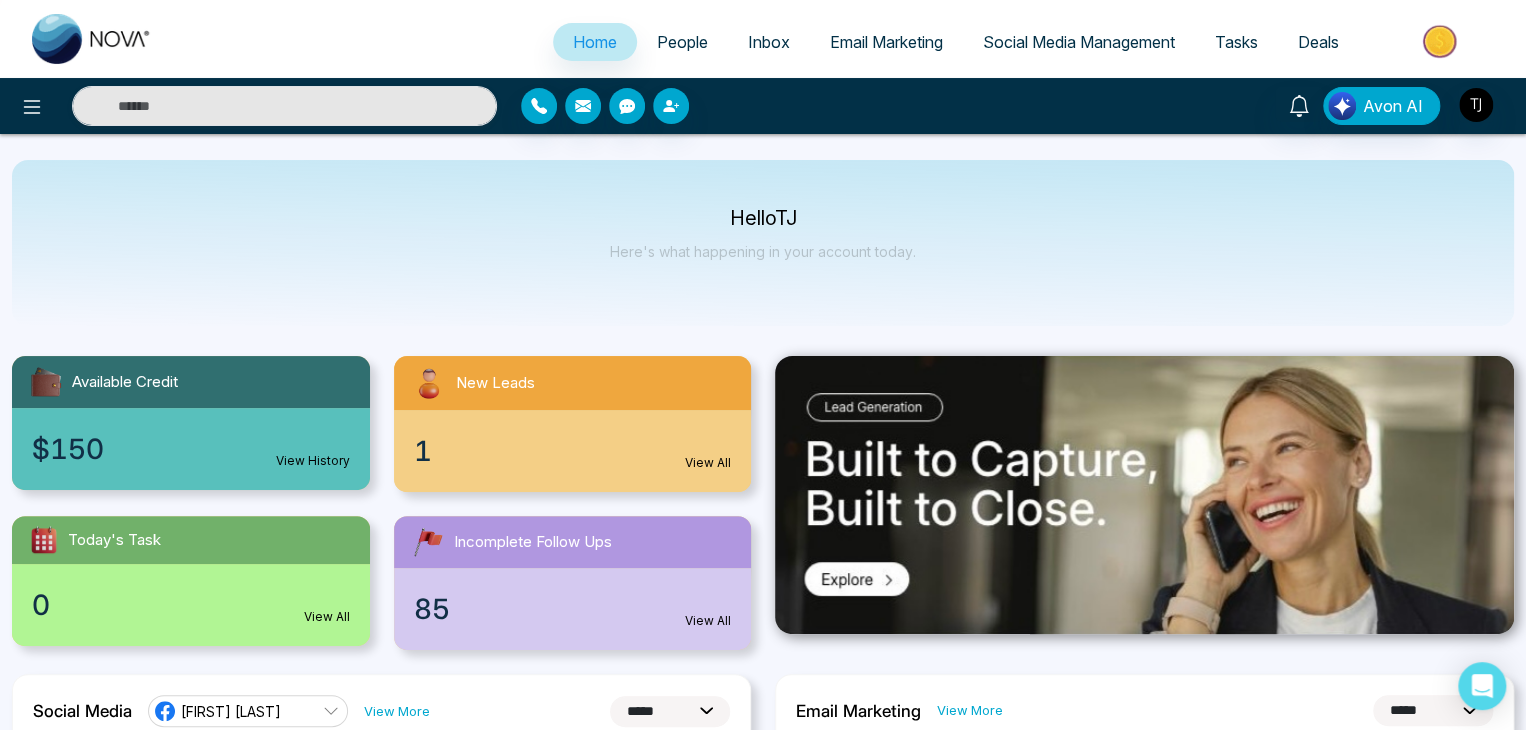 click on "People" at bounding box center [682, 42] 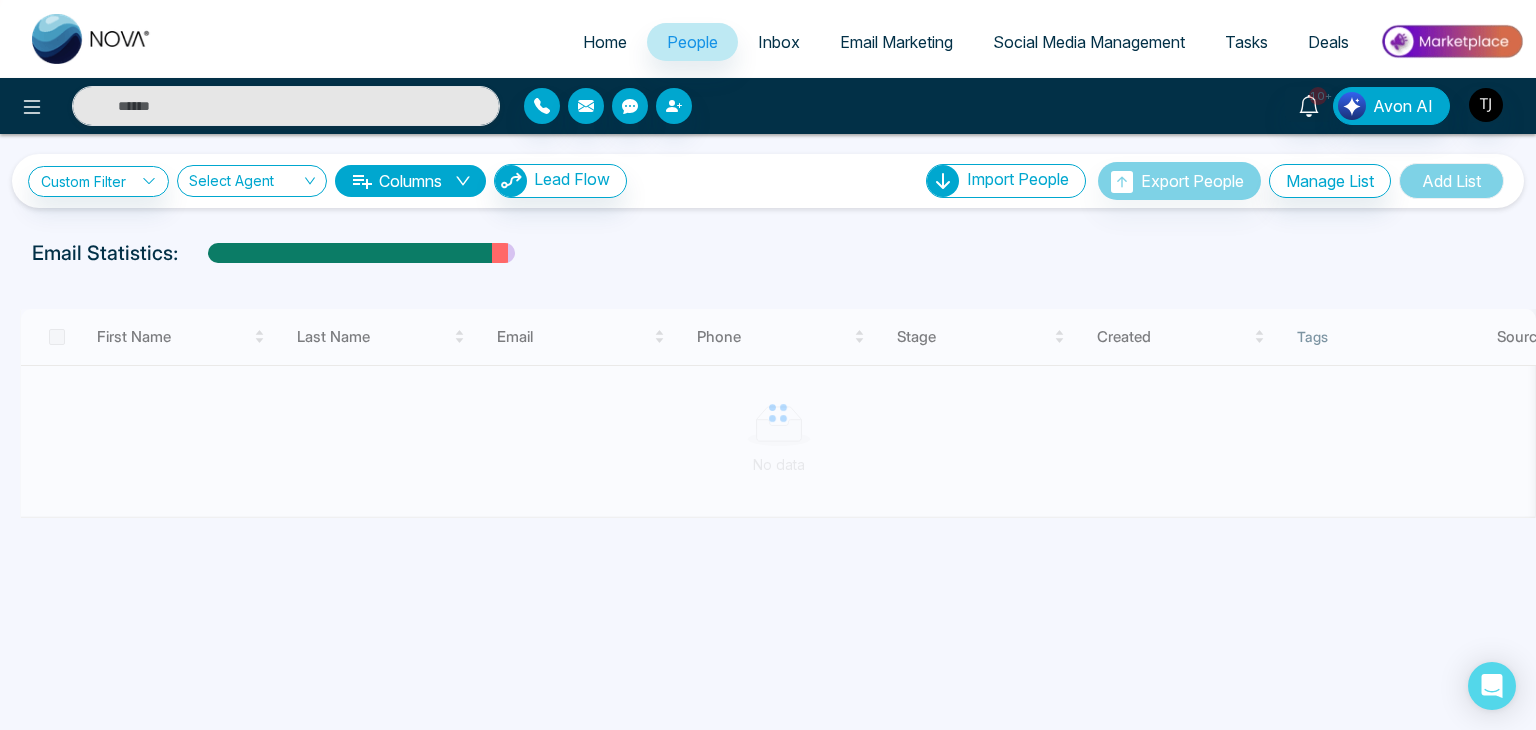 click on "Email Marketing" at bounding box center [896, 42] 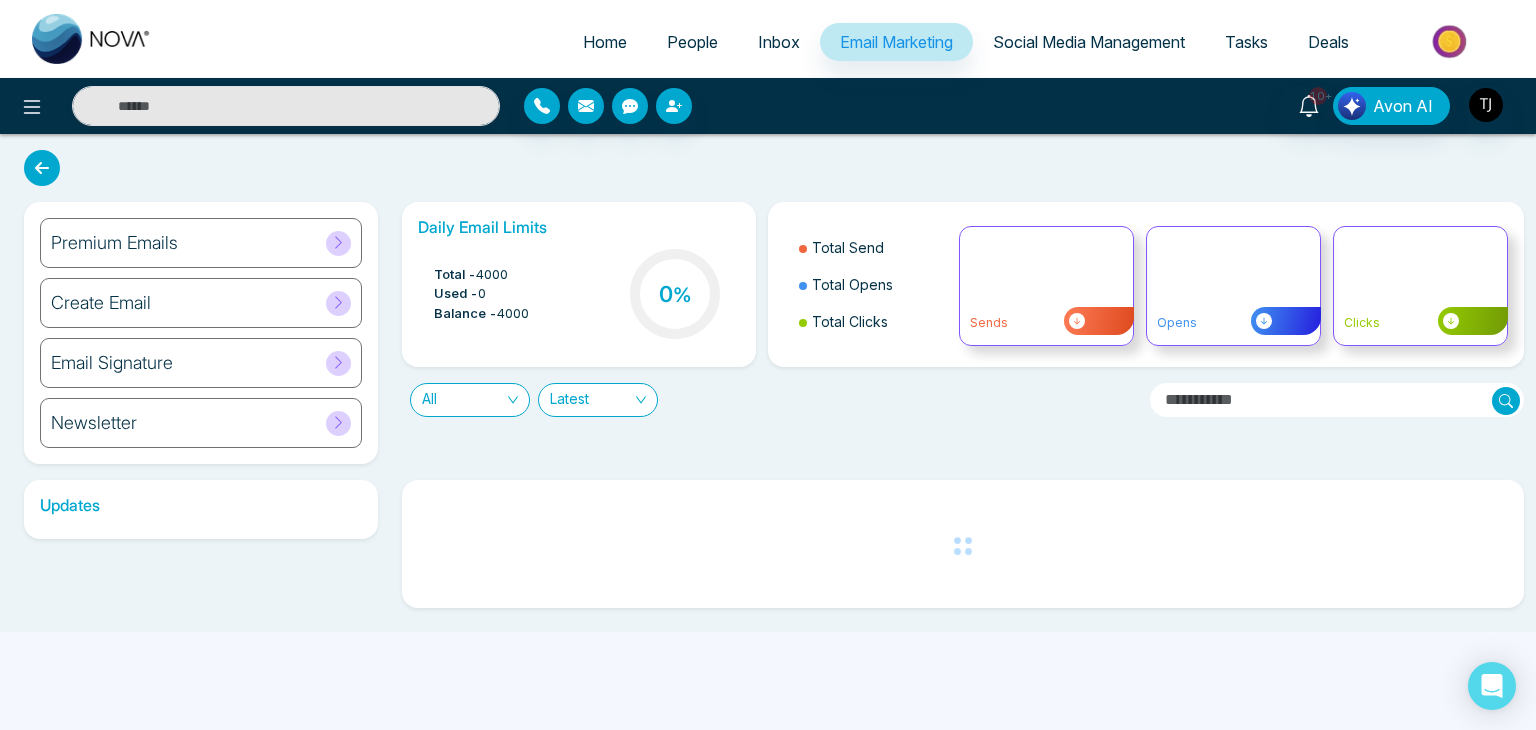 click on "Home" at bounding box center [605, 42] 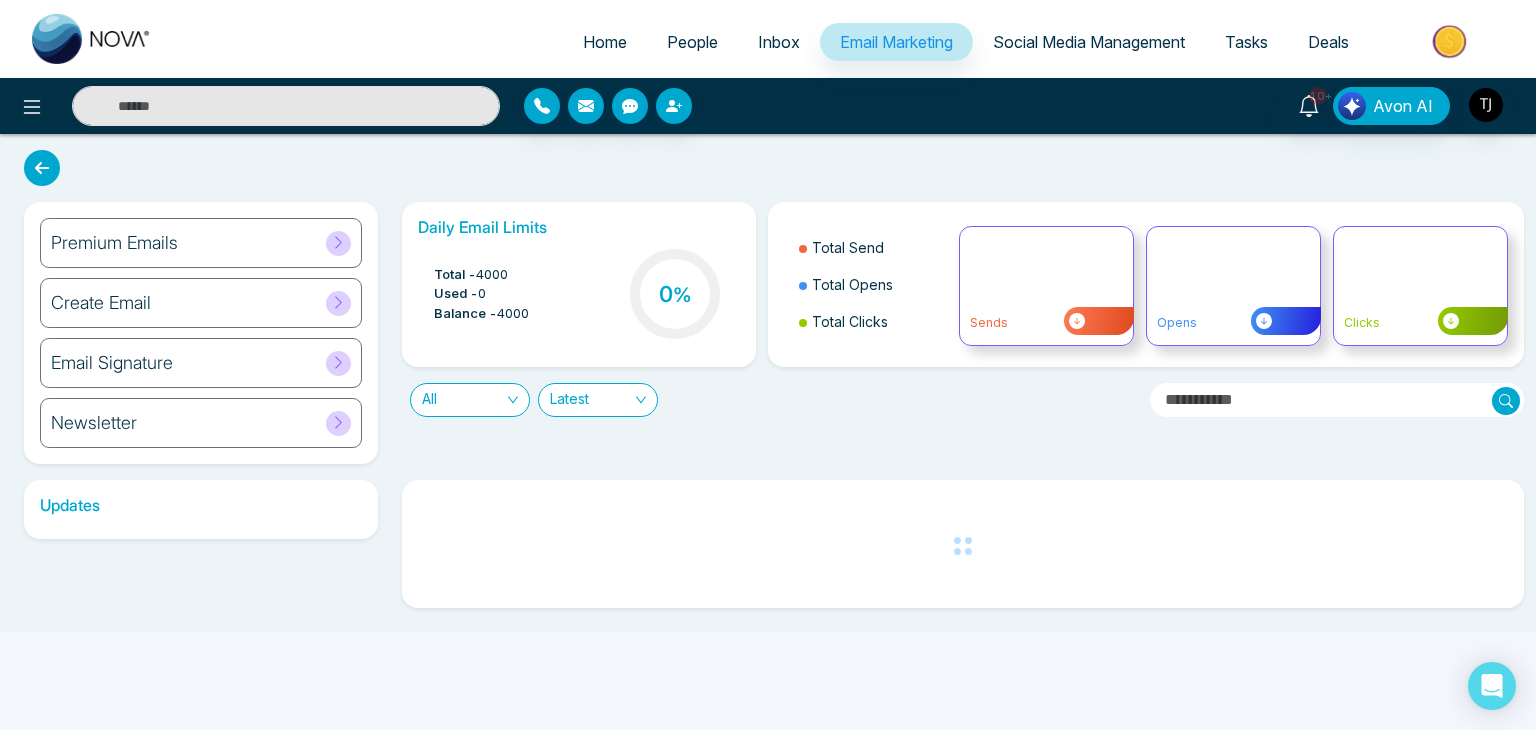 select on "*" 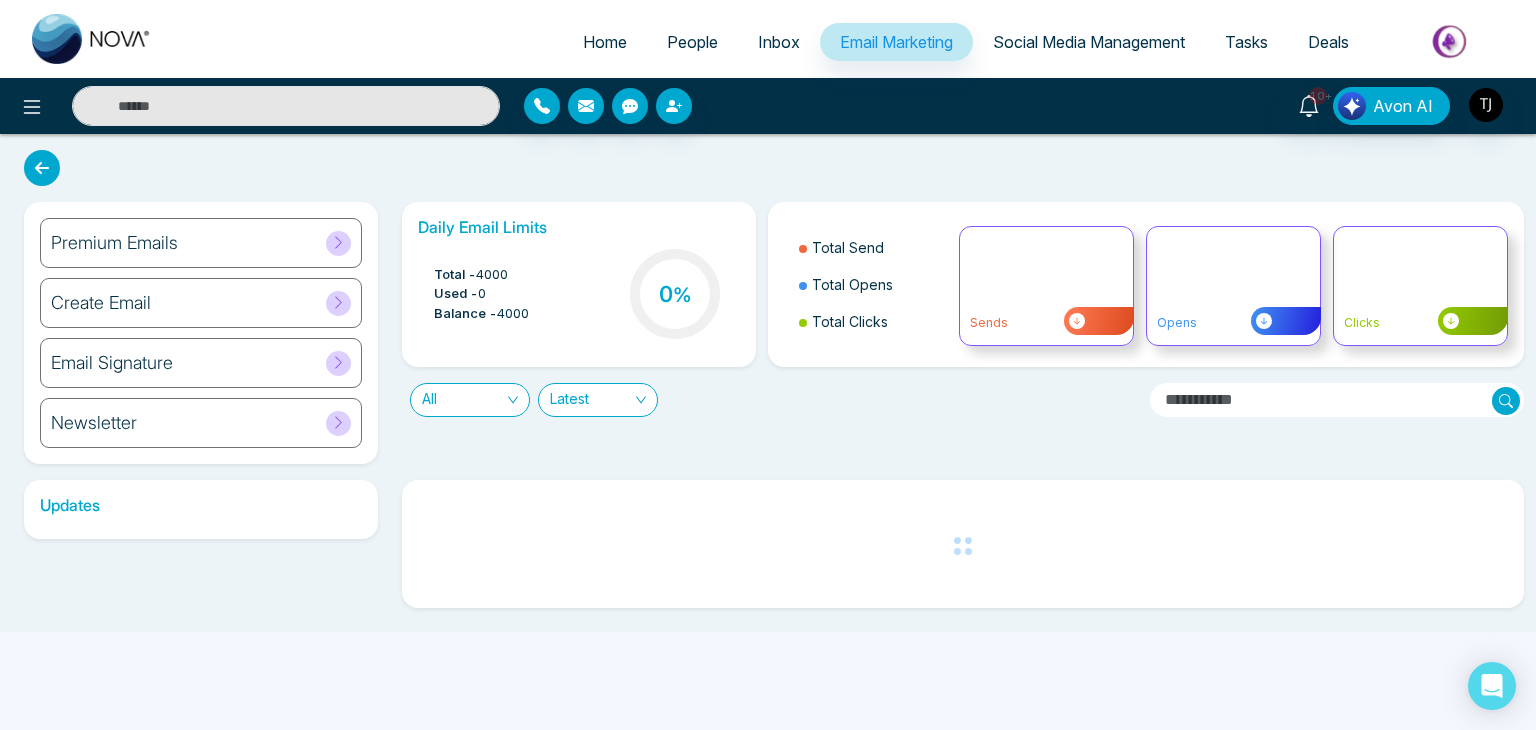 select on "*" 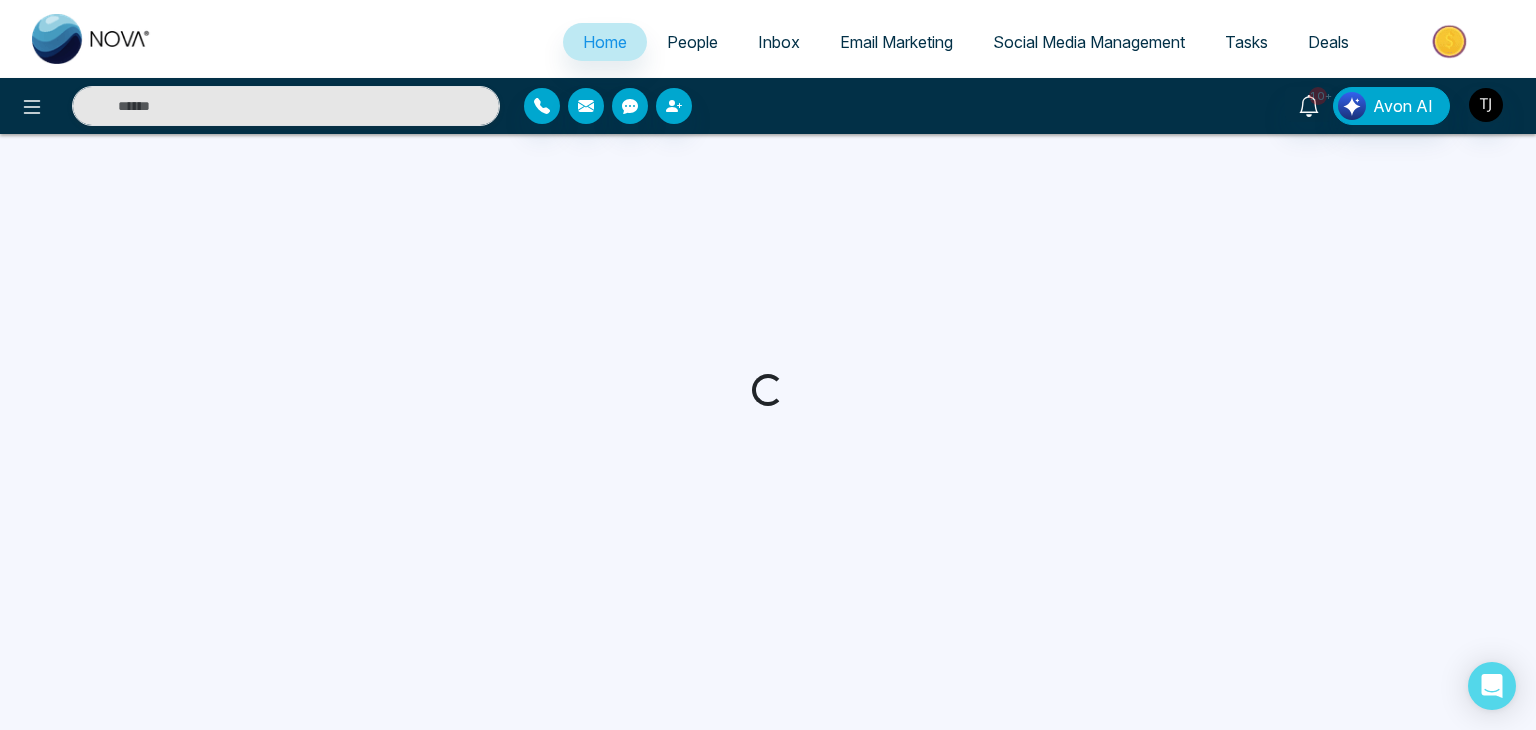 select on "*" 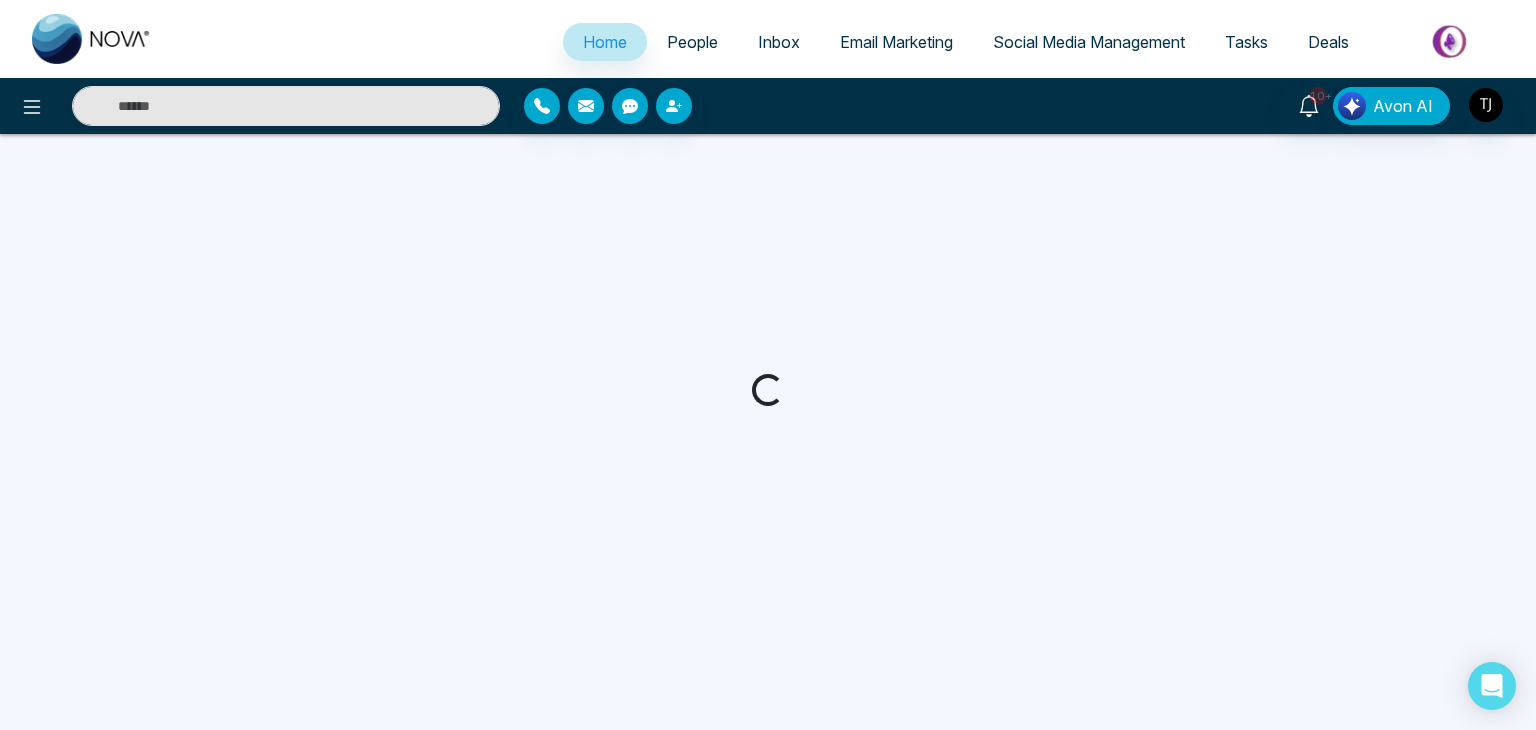 select on "*" 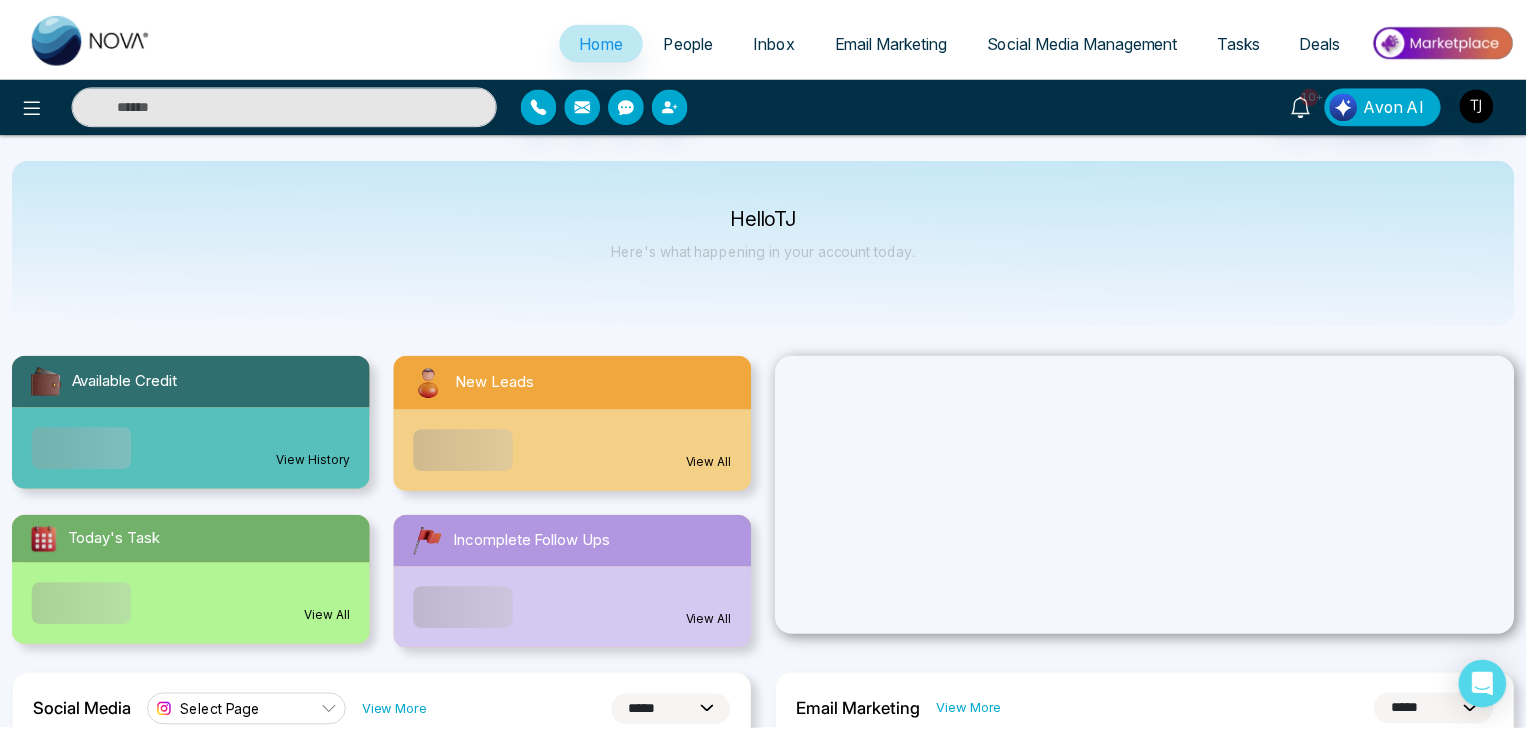 scroll, scrollTop: 0, scrollLeft: 0, axis: both 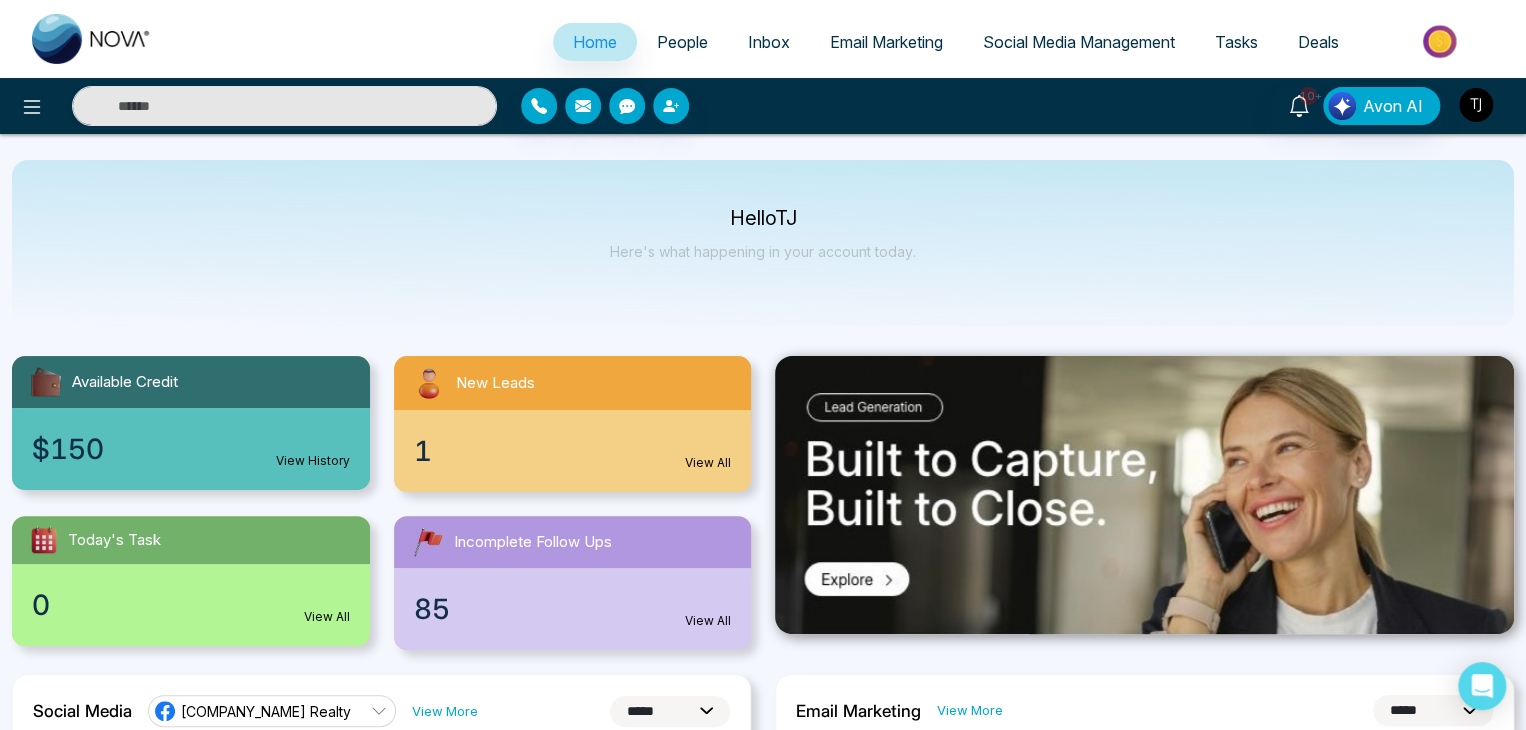 click at bounding box center [1476, 105] 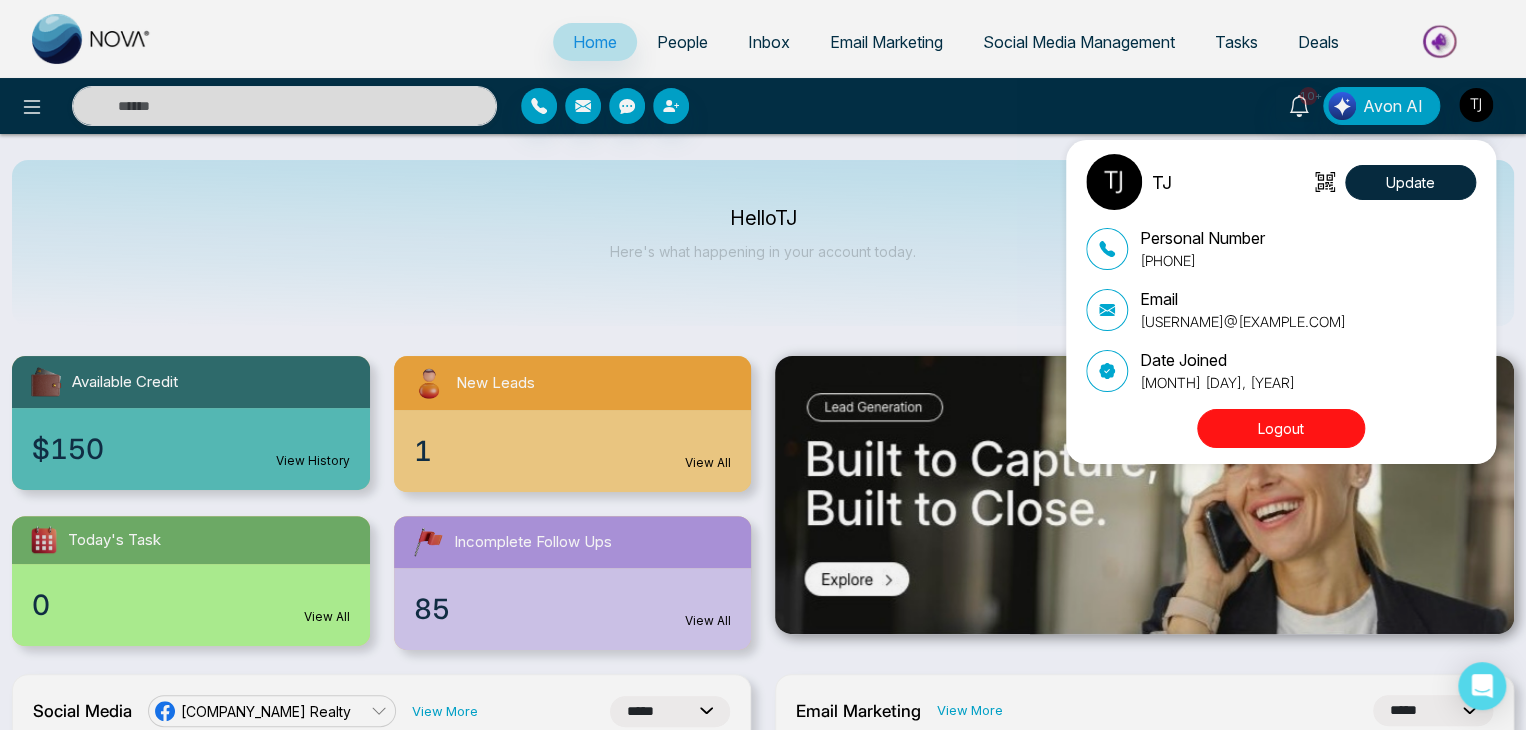 click on "[INITIALS] Update Personal Number [PHONE] Email [USERNAME]@[EXAMPLE.COM] Date Joined [MONTH] [DAY], [YEAR] Logout" at bounding box center [763, 365] 